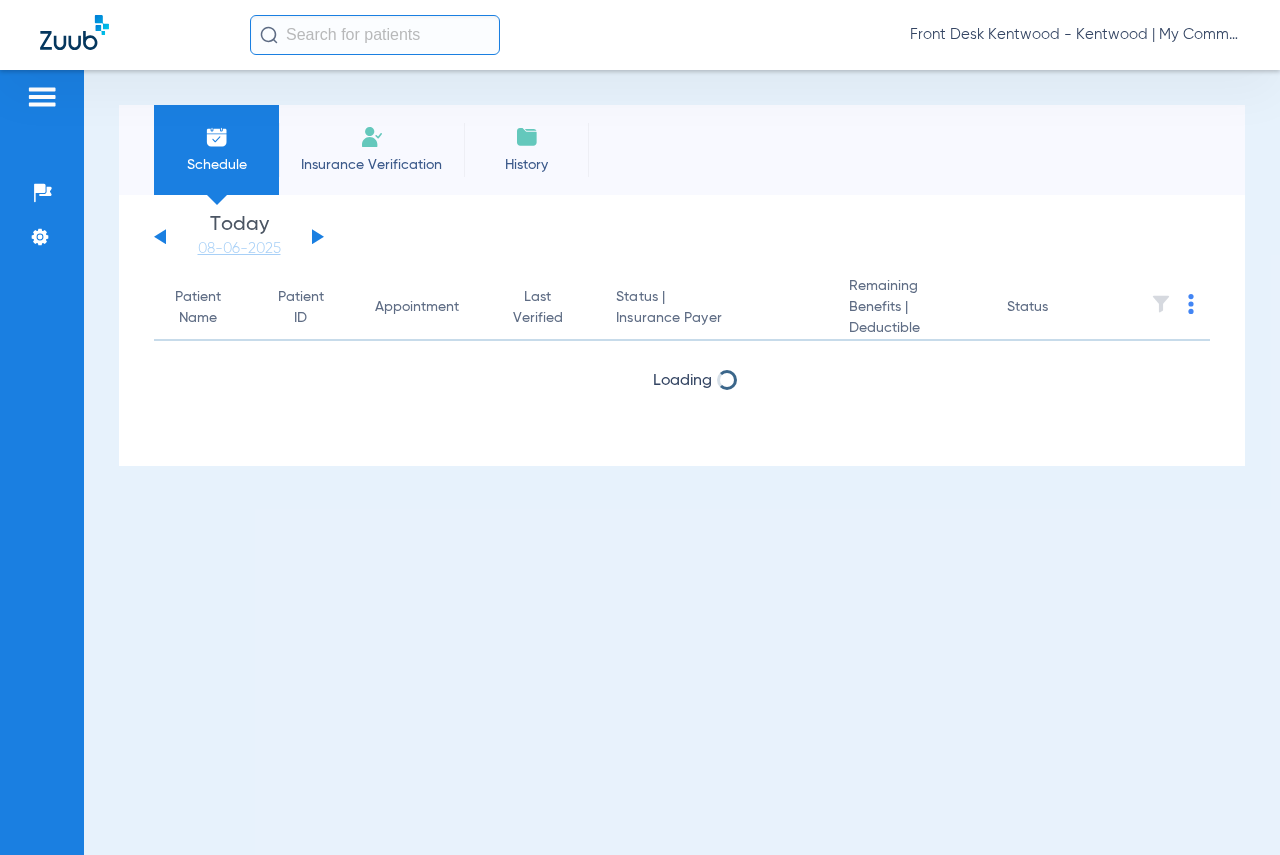 scroll, scrollTop: 0, scrollLeft: 0, axis: both 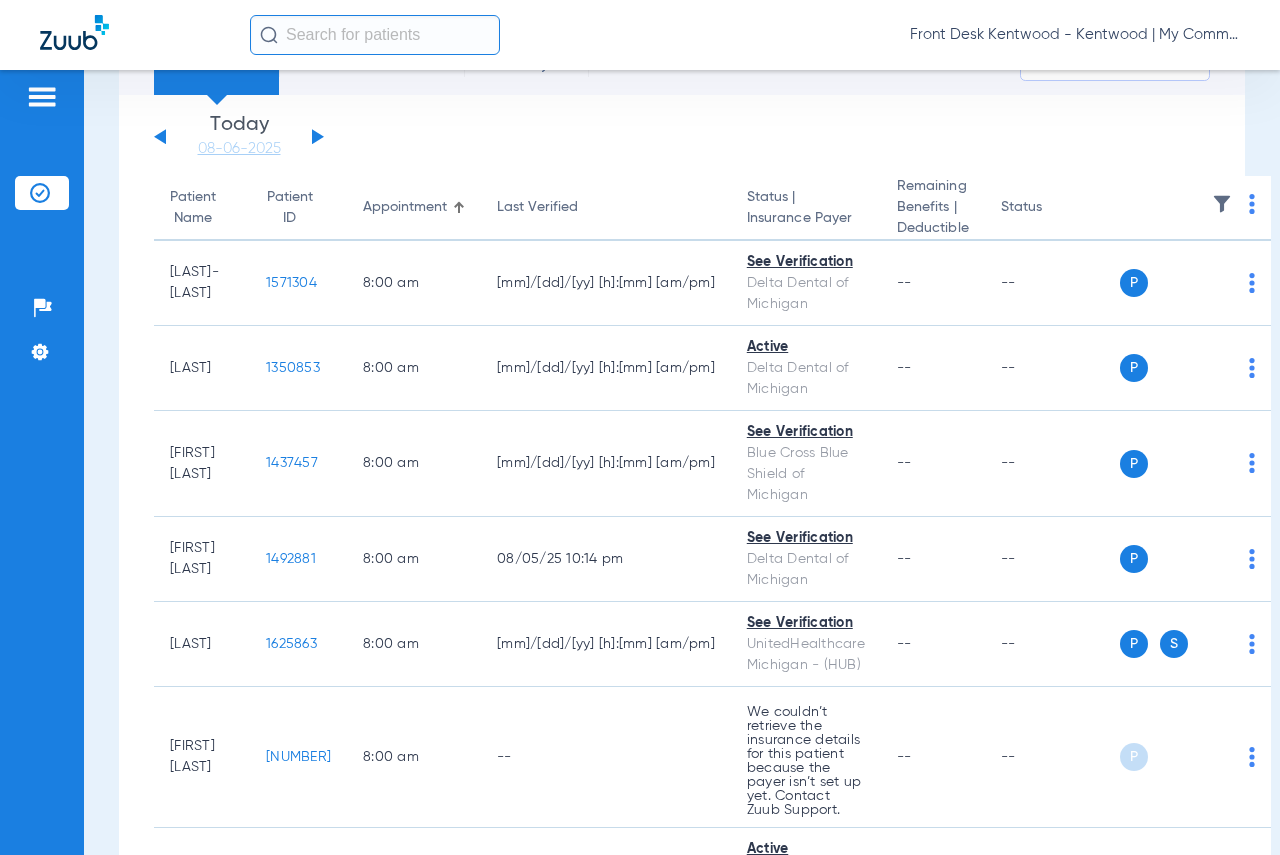 click 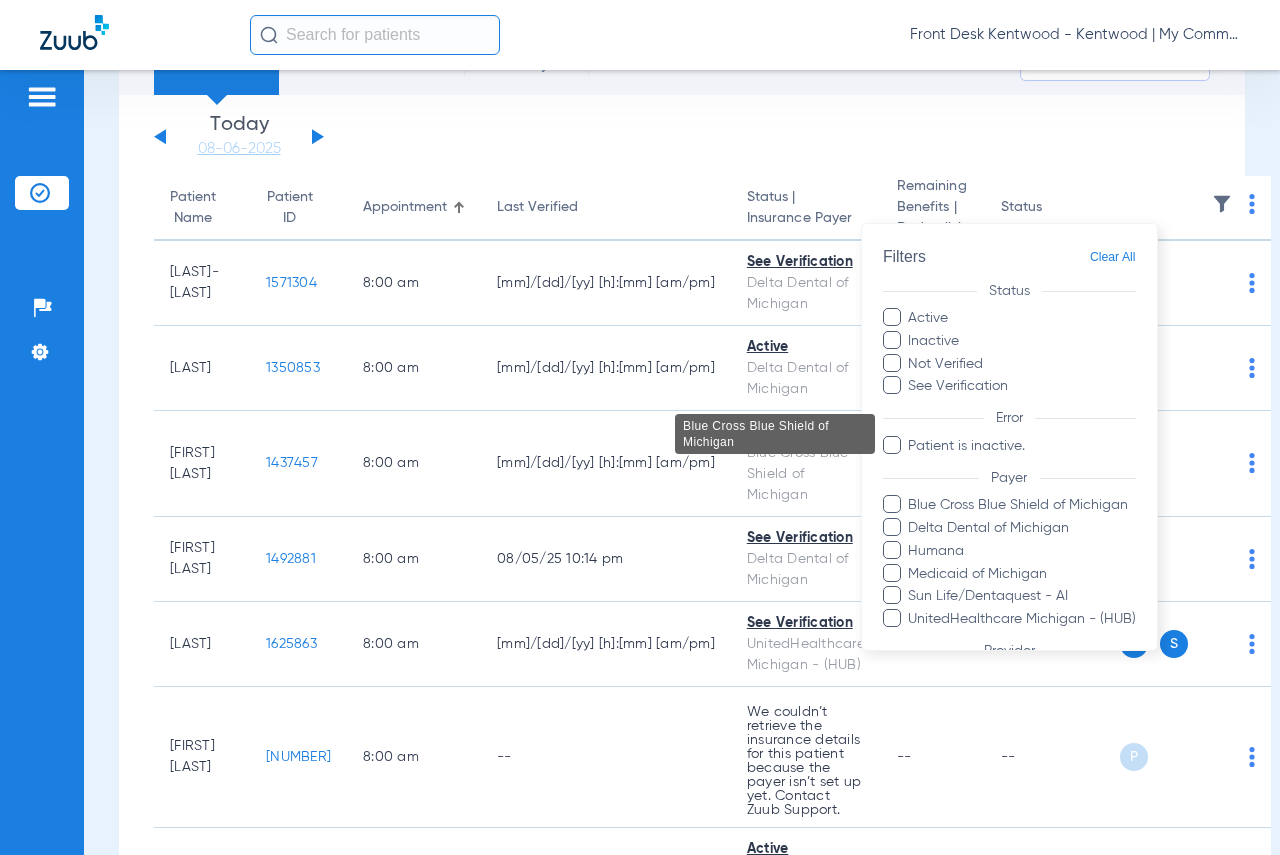 scroll, scrollTop: 234, scrollLeft: 0, axis: vertical 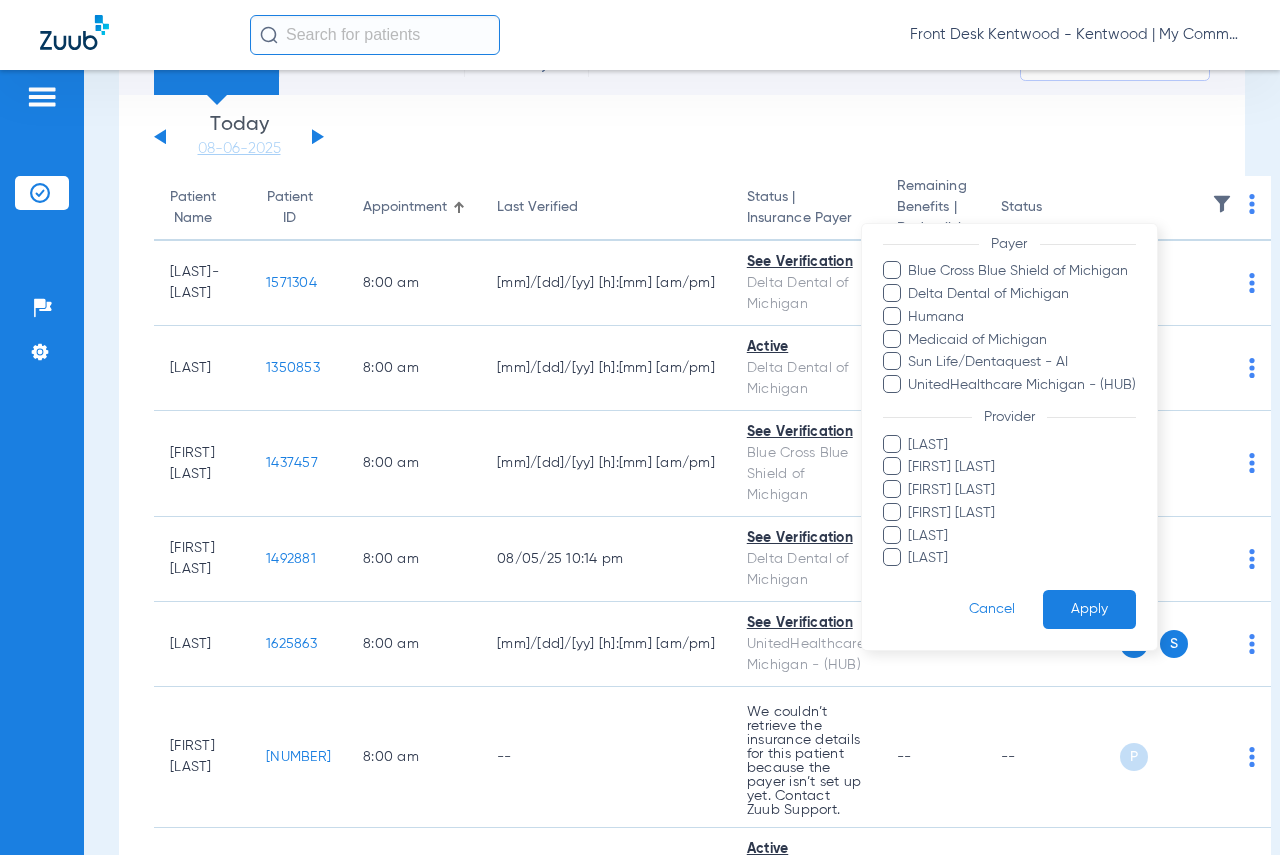 click on "[LAST]" at bounding box center (1022, 558) 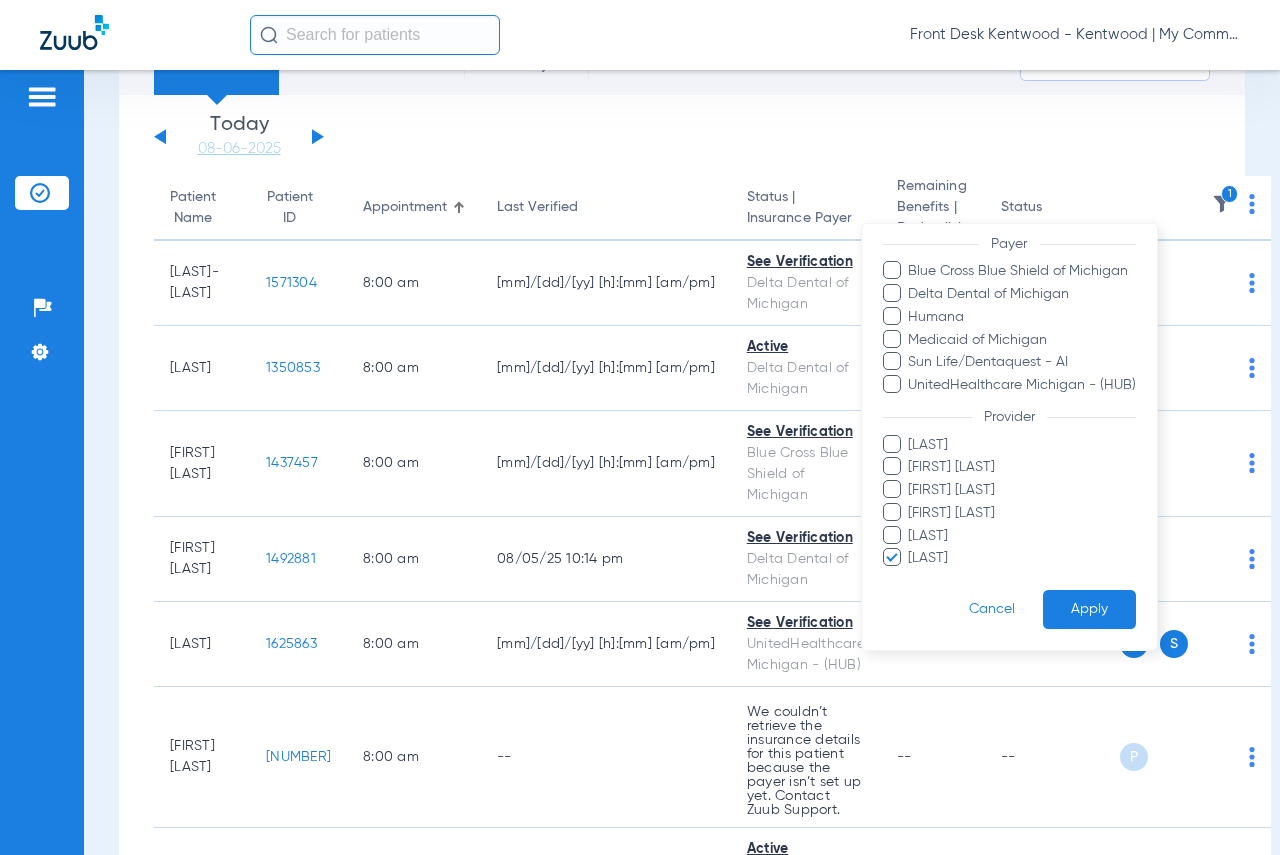 click at bounding box center [640, 427] 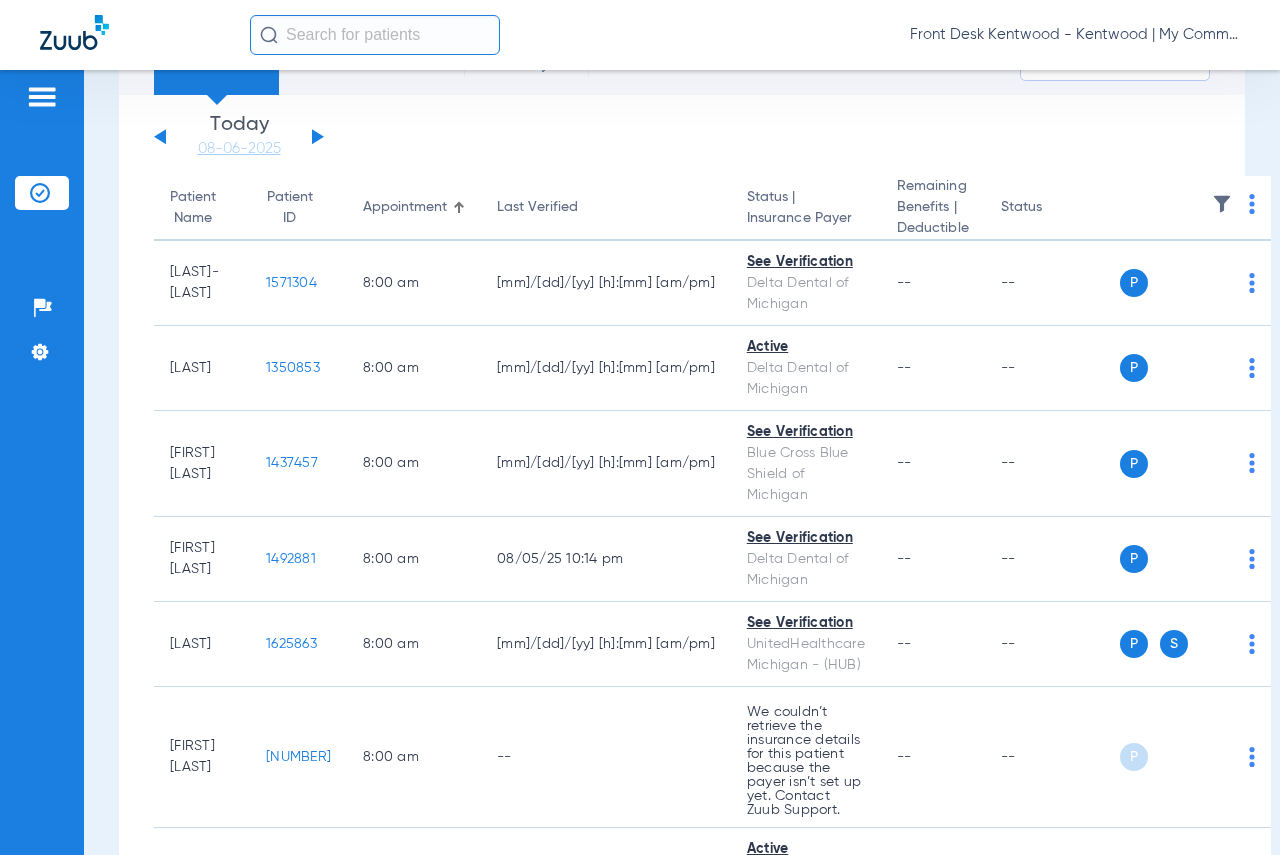 click 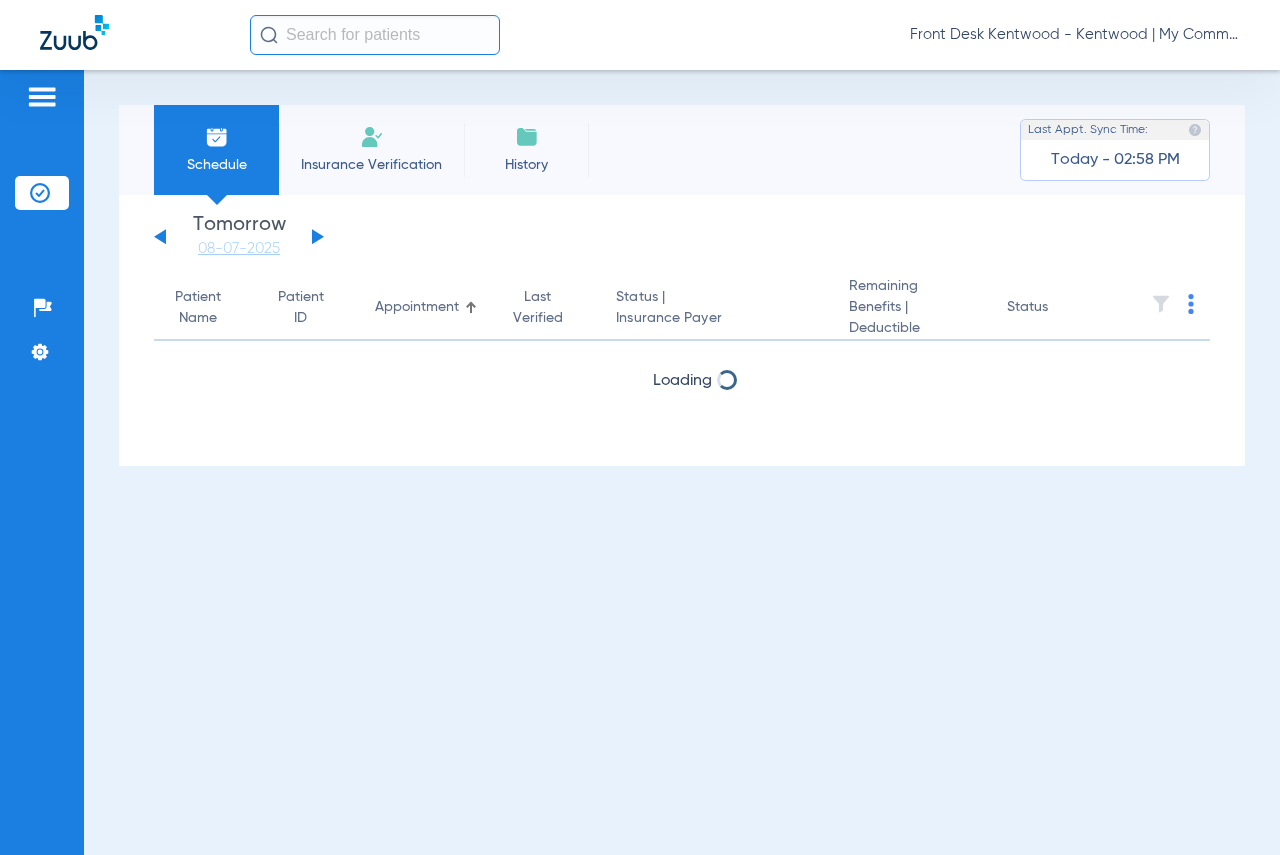 scroll, scrollTop: 0, scrollLeft: 0, axis: both 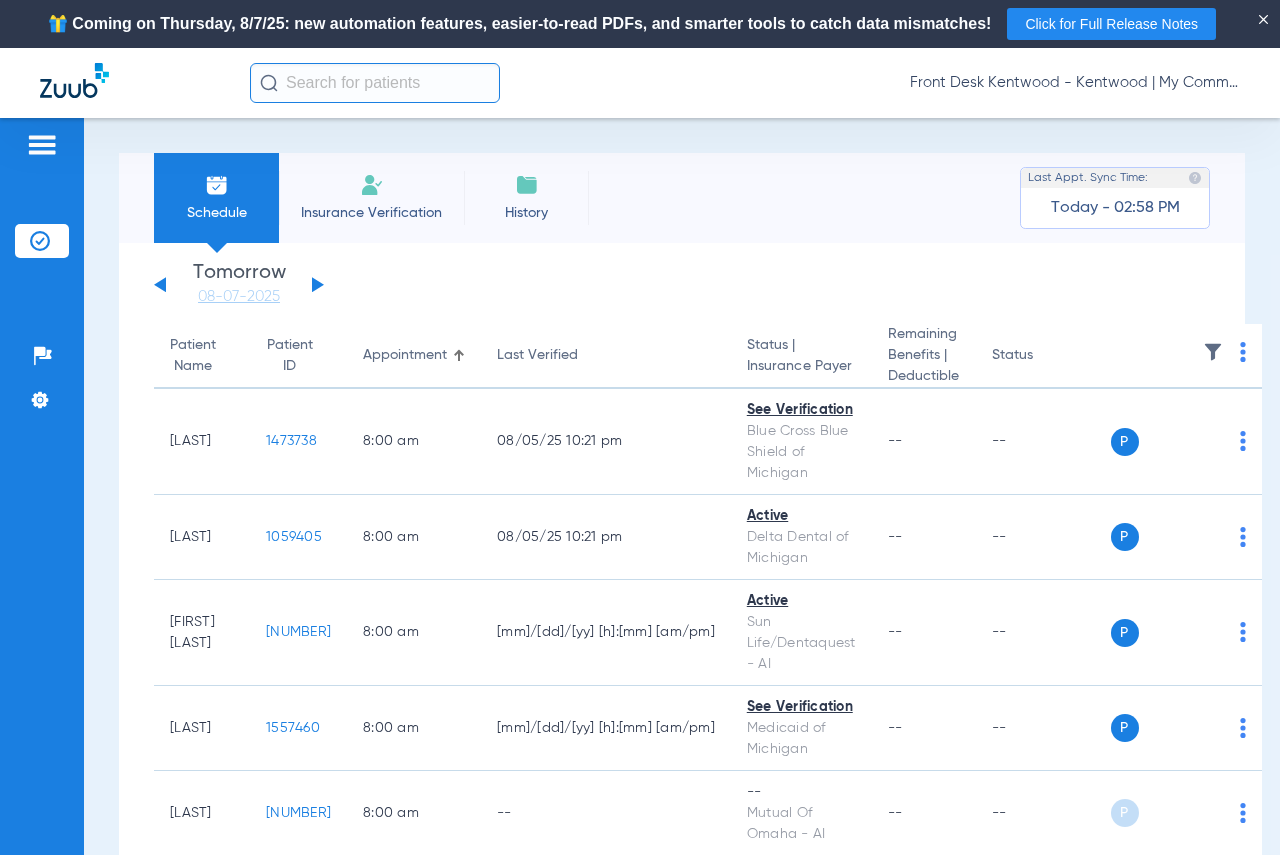 click 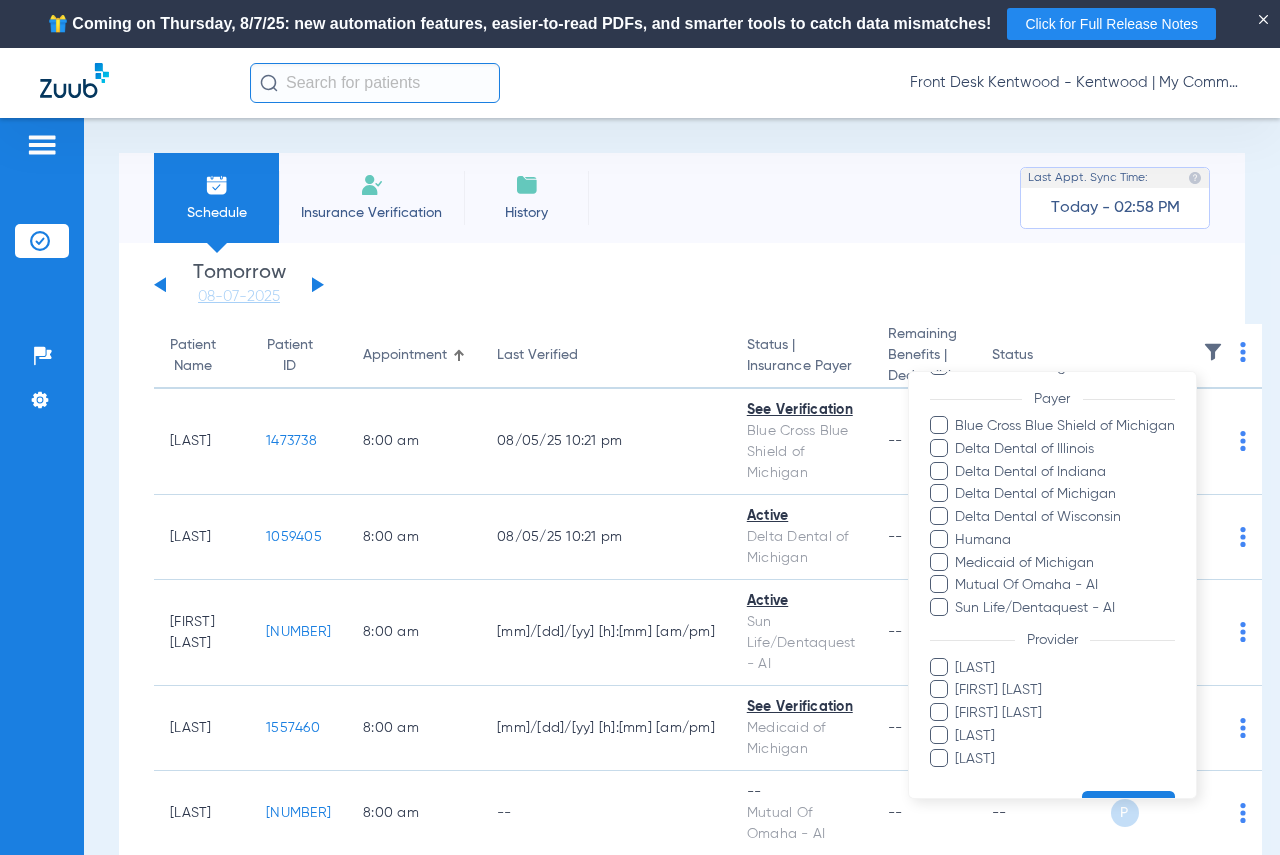 scroll, scrollTop: 302, scrollLeft: 0, axis: vertical 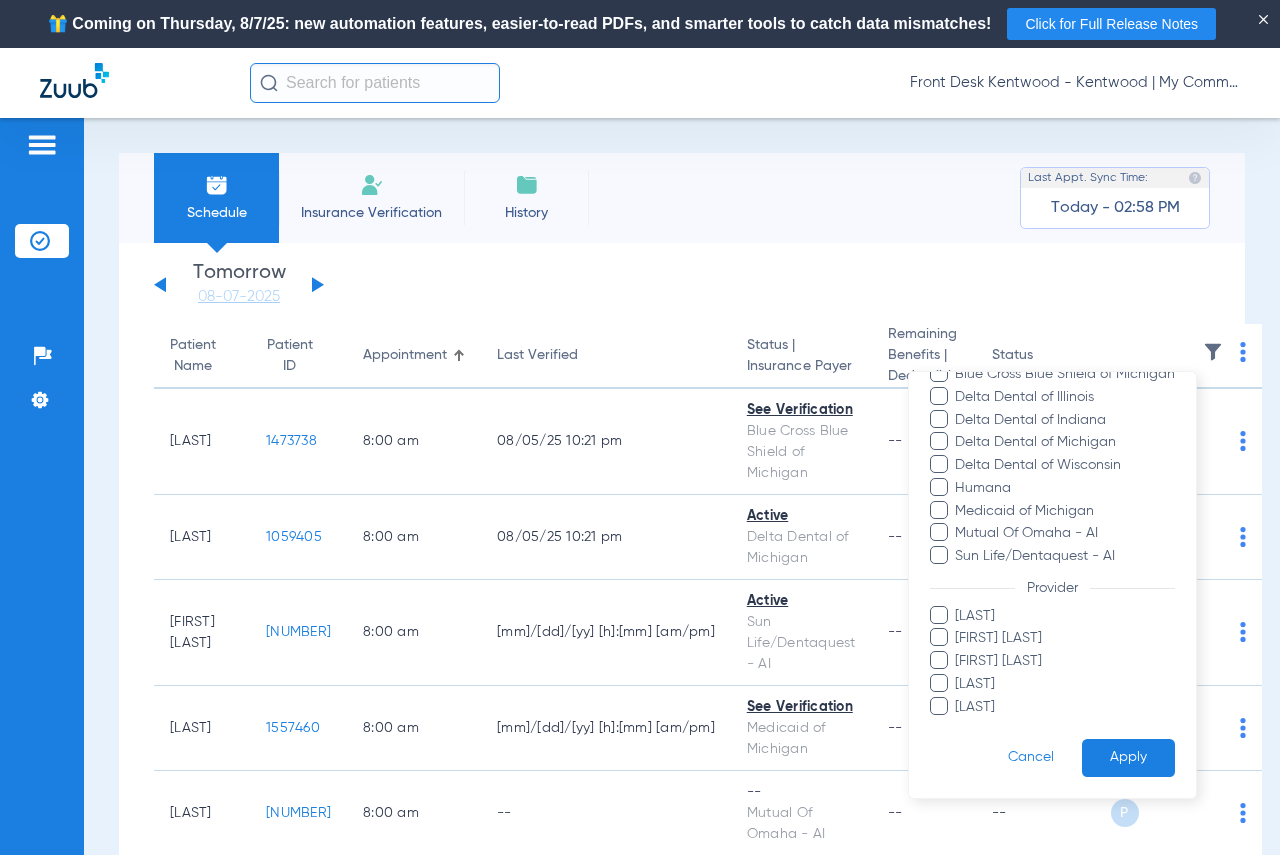 click on "[FIRST] [LAST]" at bounding box center (1065, 706) 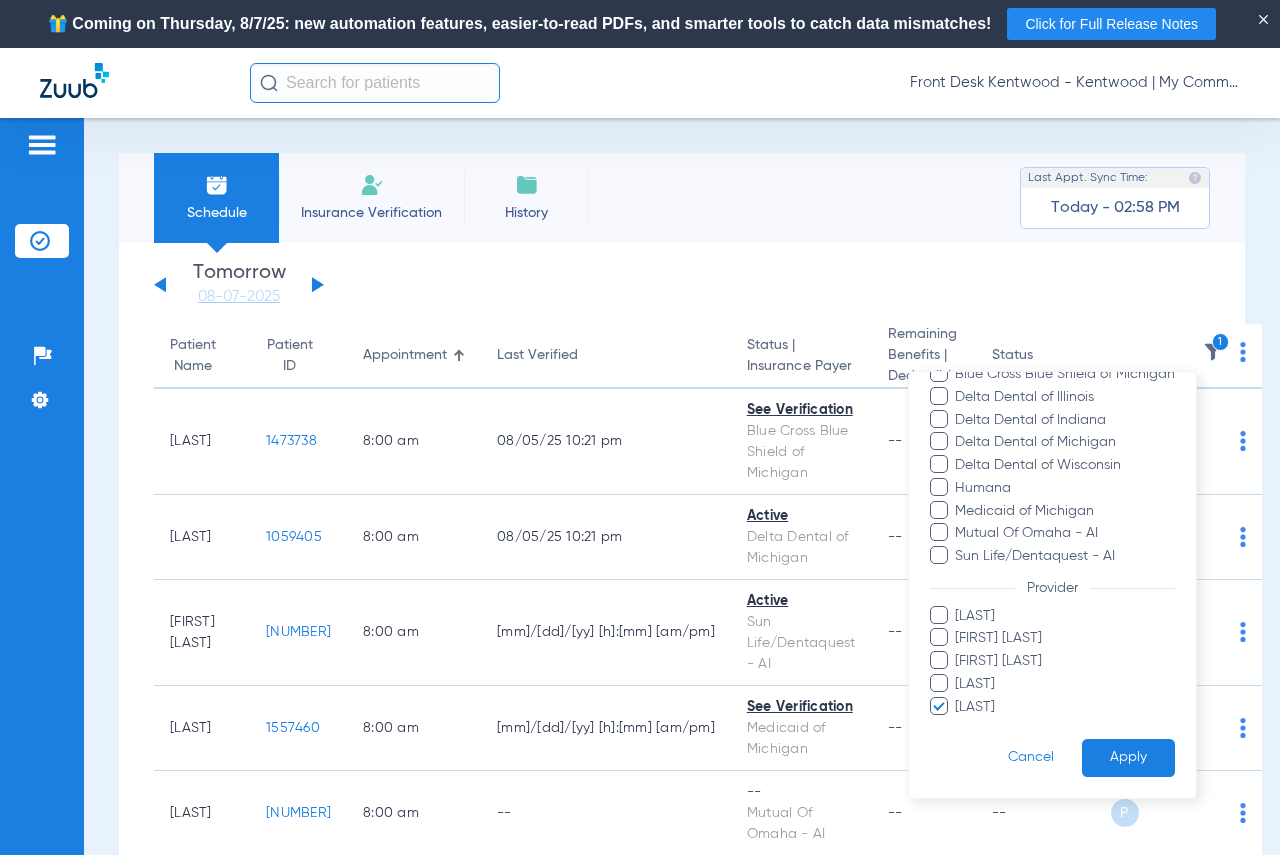 click on "Apply" at bounding box center (1128, 757) 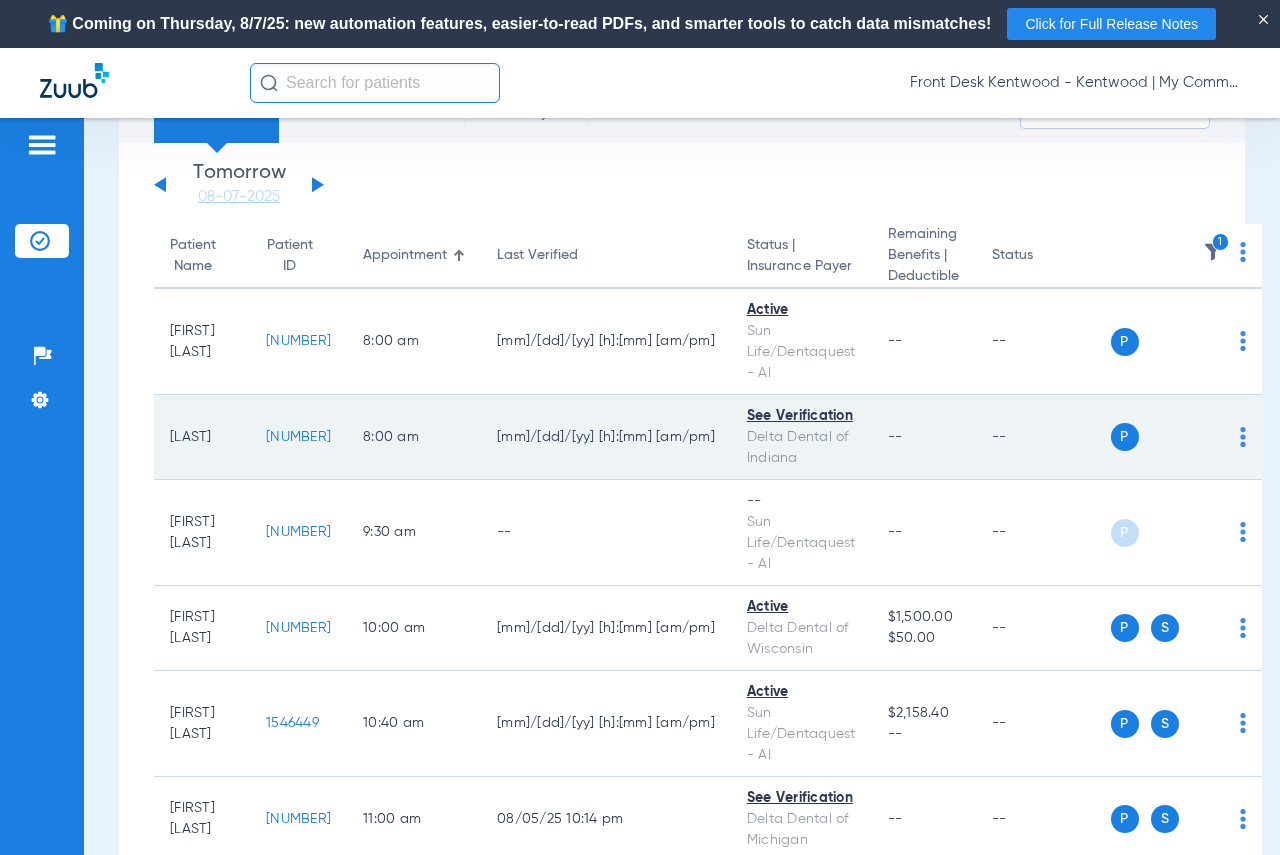 scroll, scrollTop: 0, scrollLeft: 0, axis: both 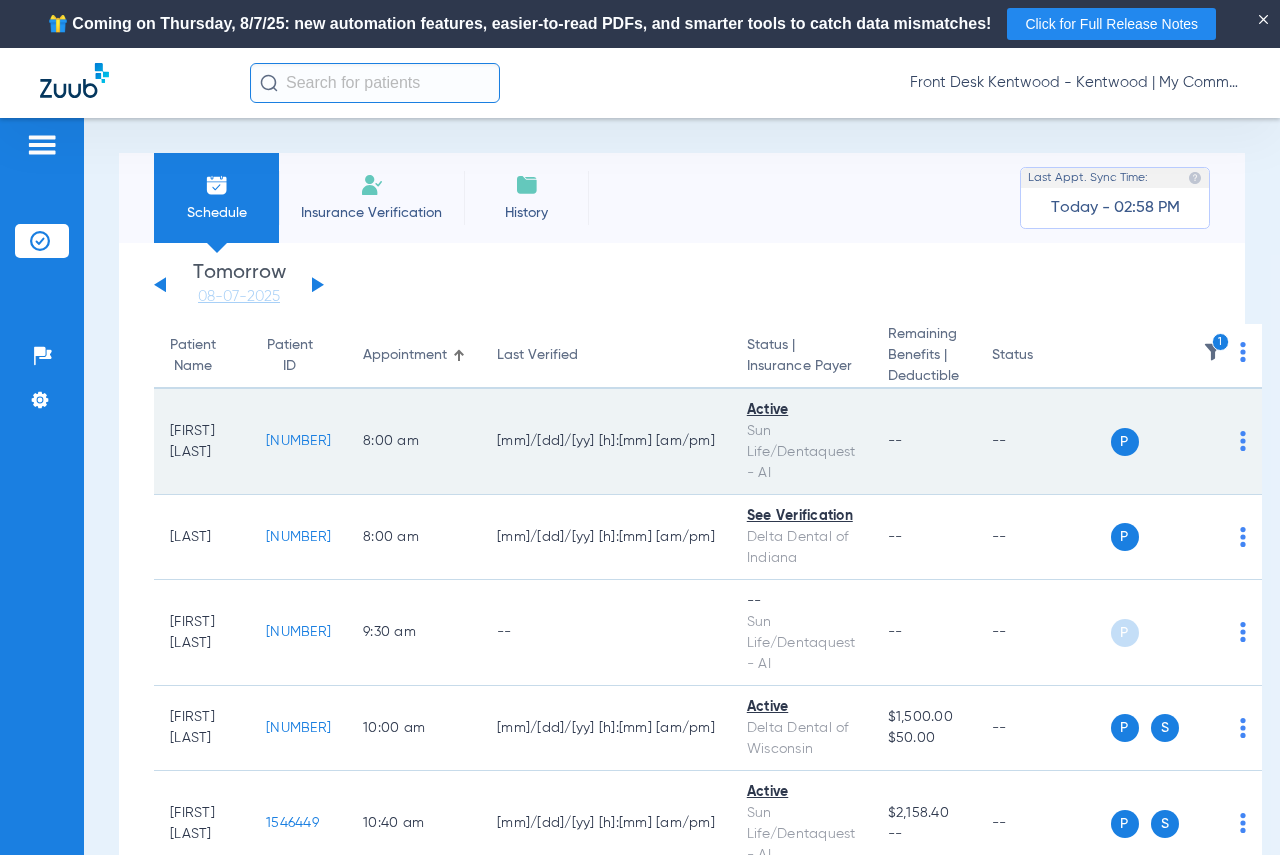 click on "[NUMBER]" 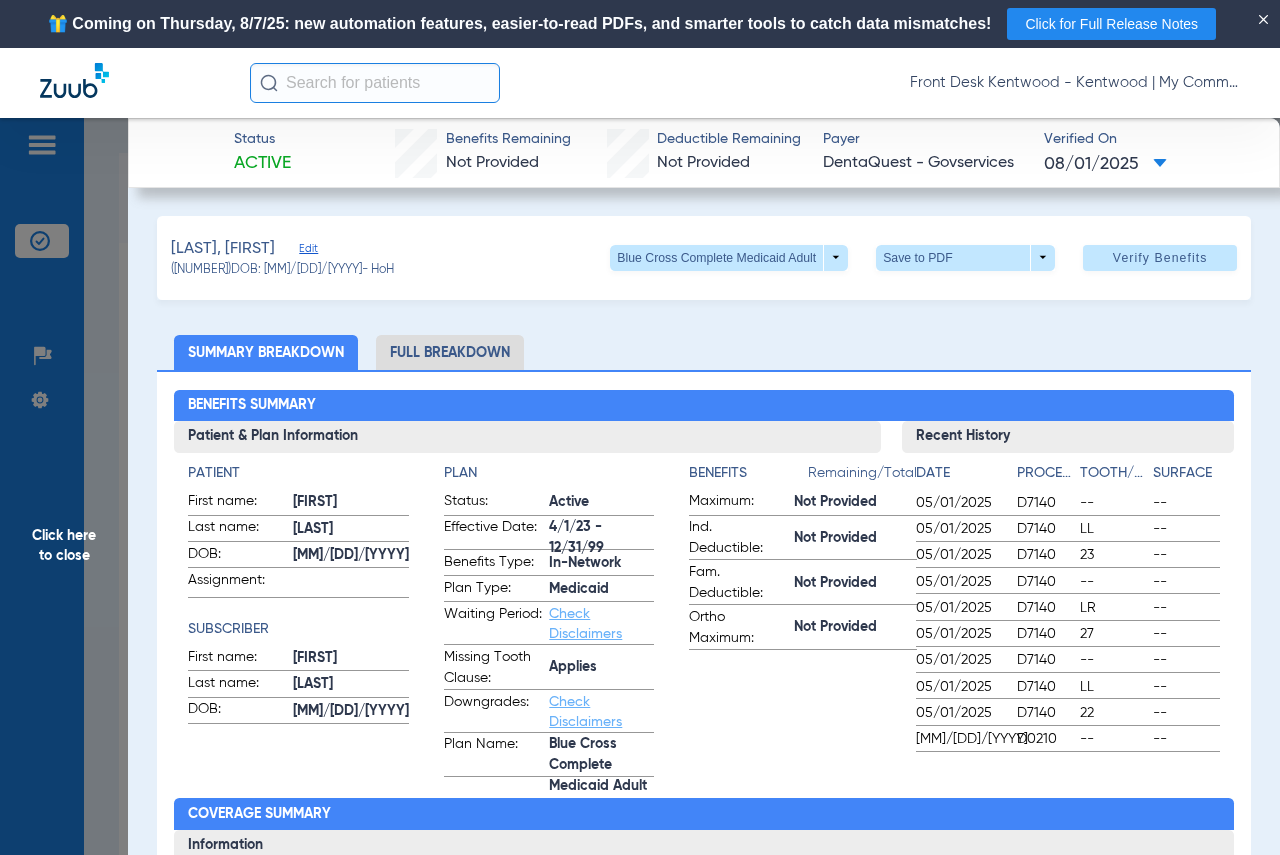 click on "Click here to close" 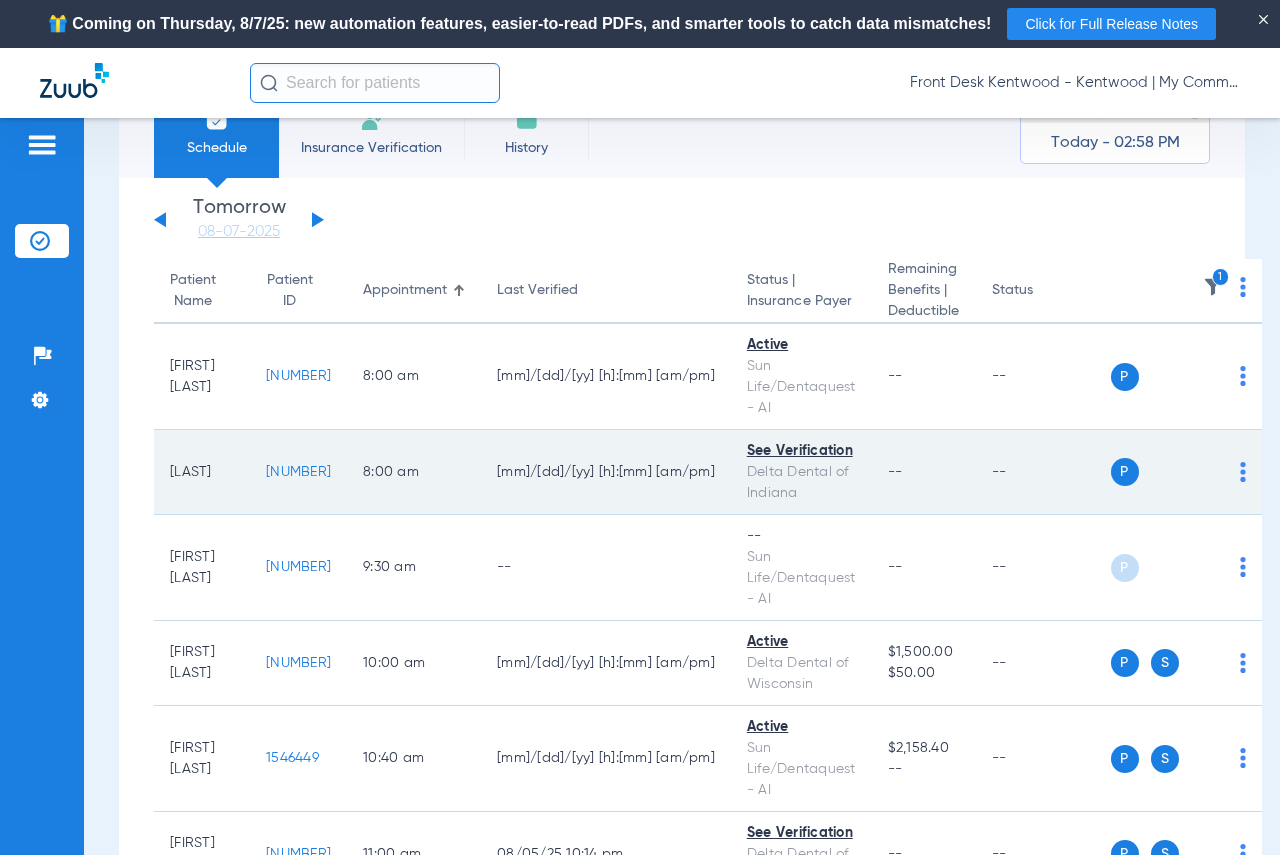 scroll, scrollTop: 100, scrollLeft: 0, axis: vertical 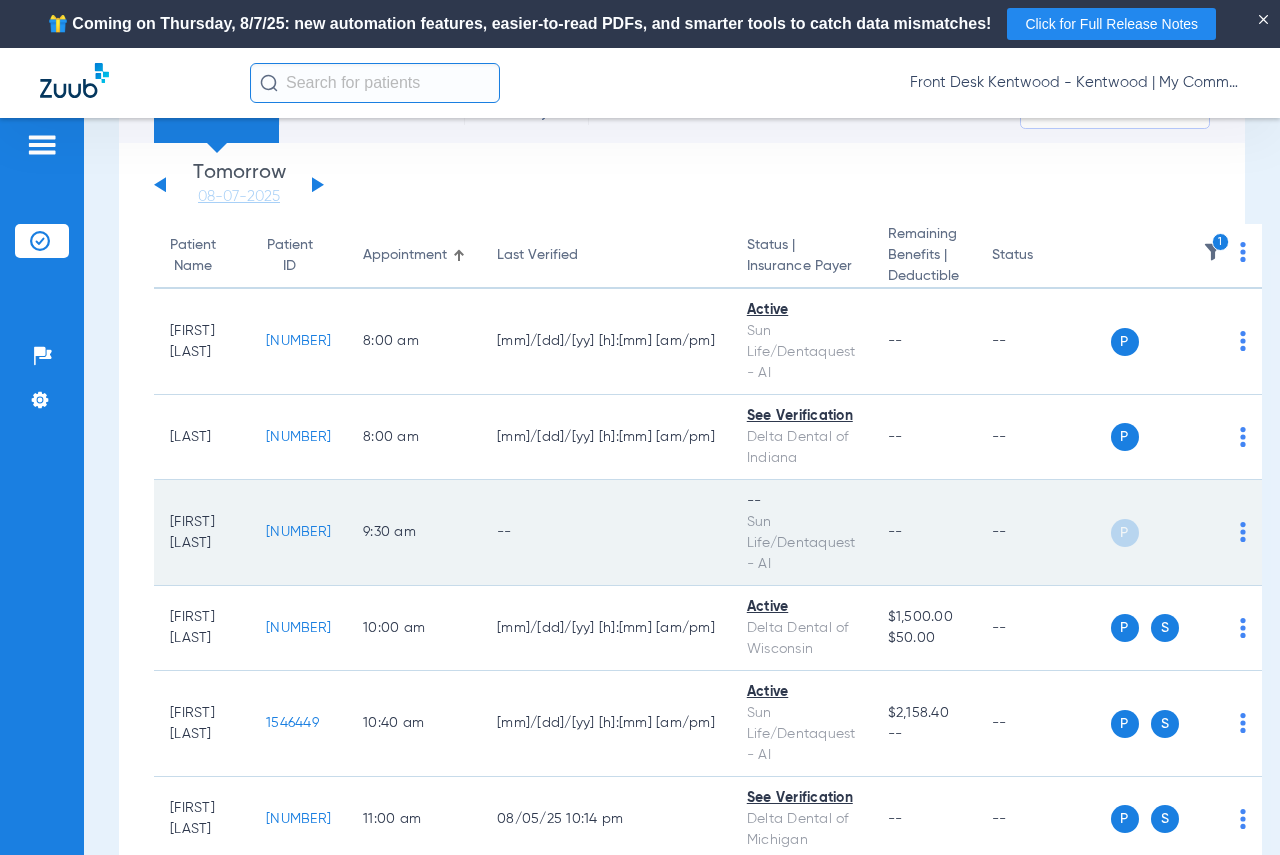 click on "[NUMBER]" 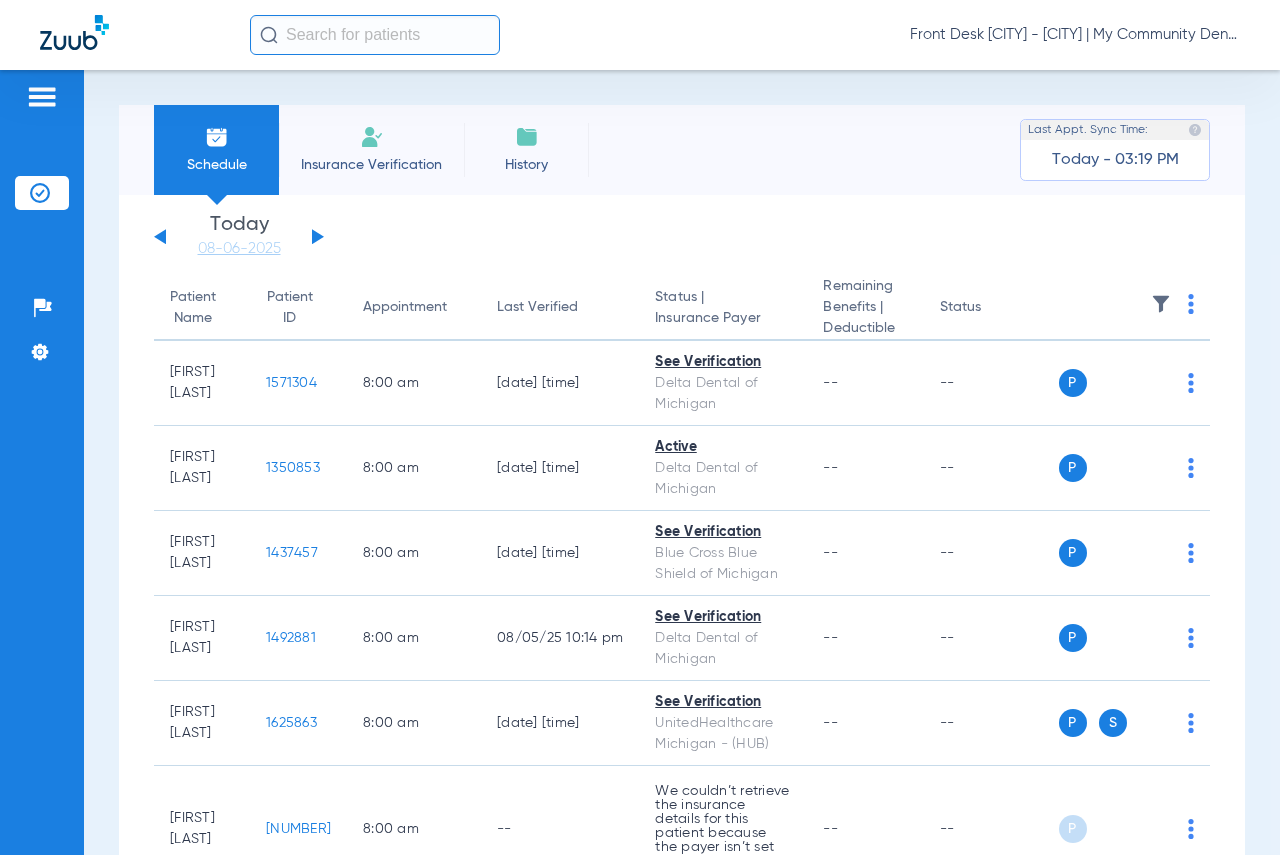 scroll, scrollTop: 0, scrollLeft: 0, axis: both 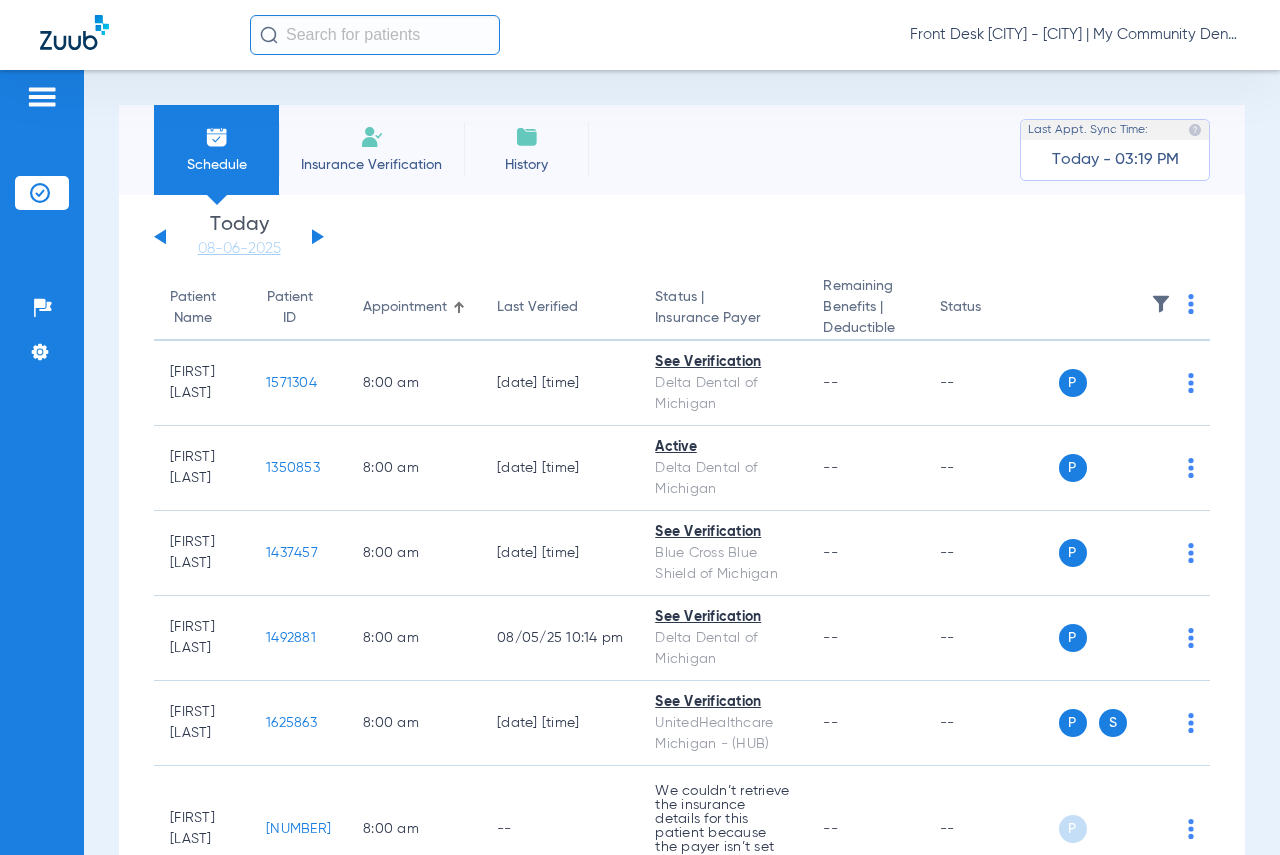 click 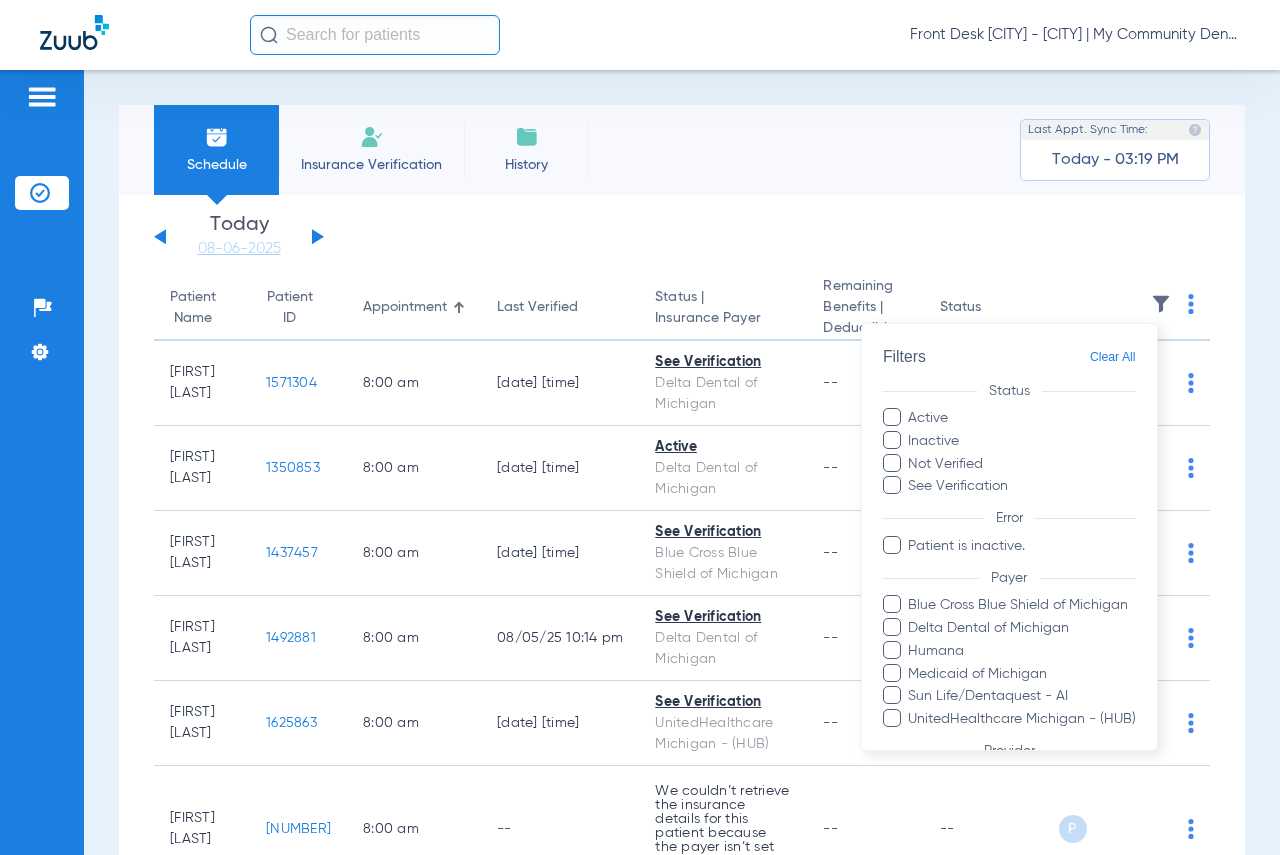 click at bounding box center (640, 427) 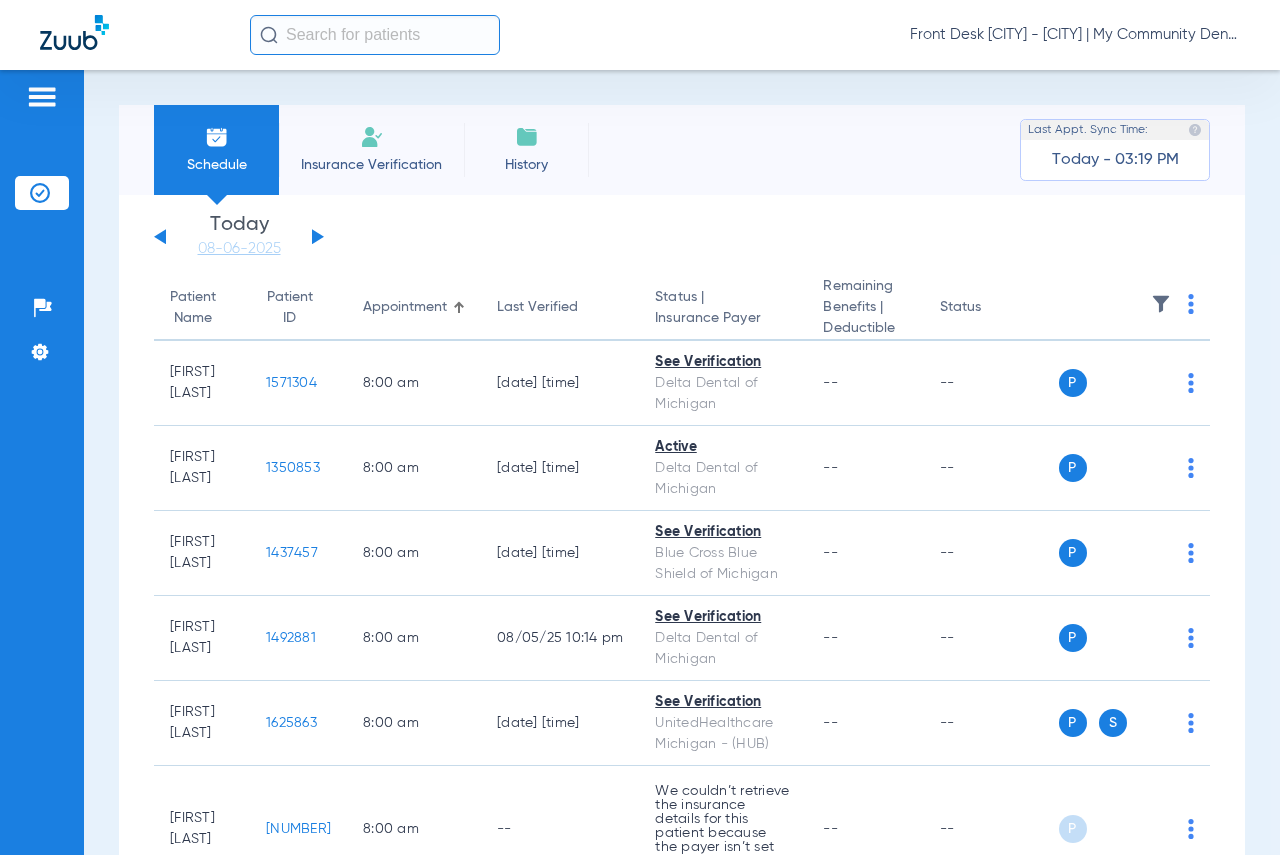 click 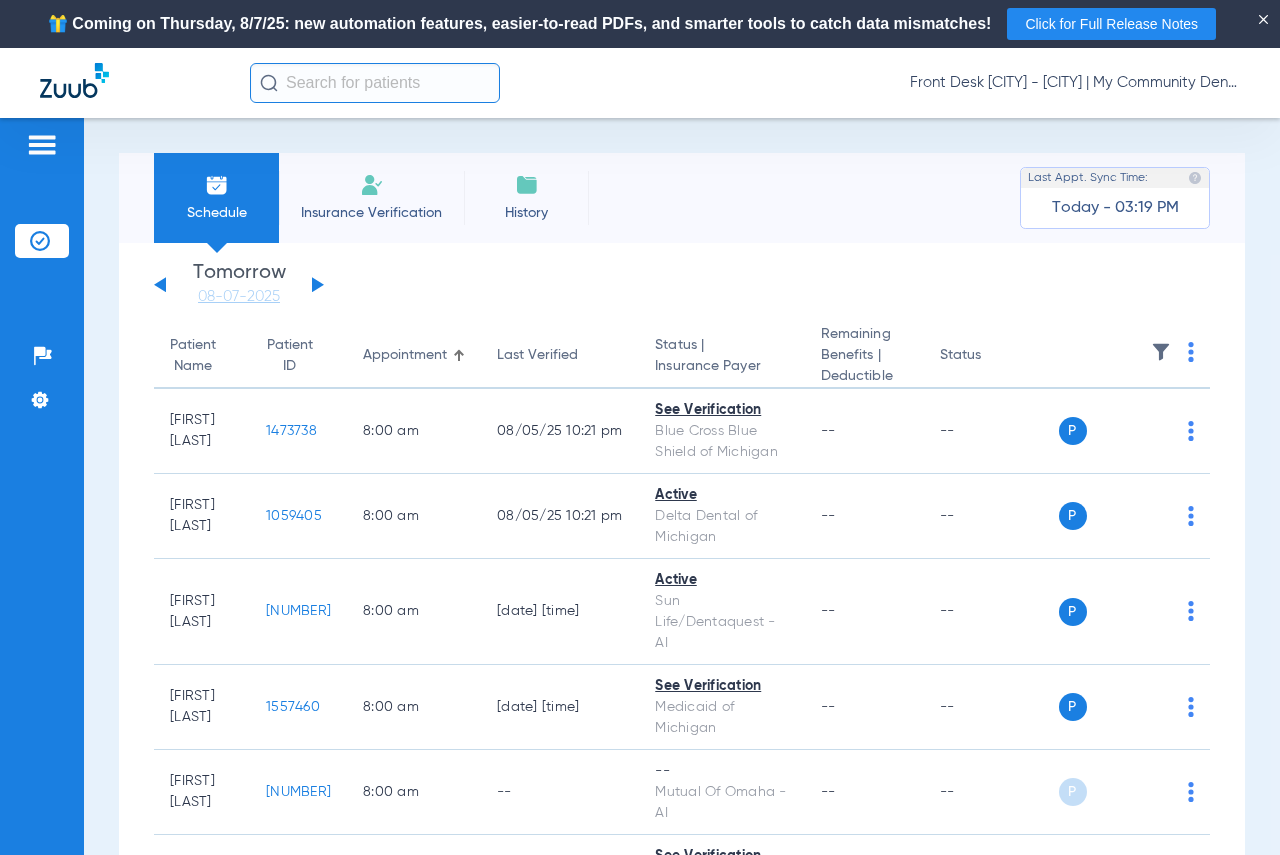 click 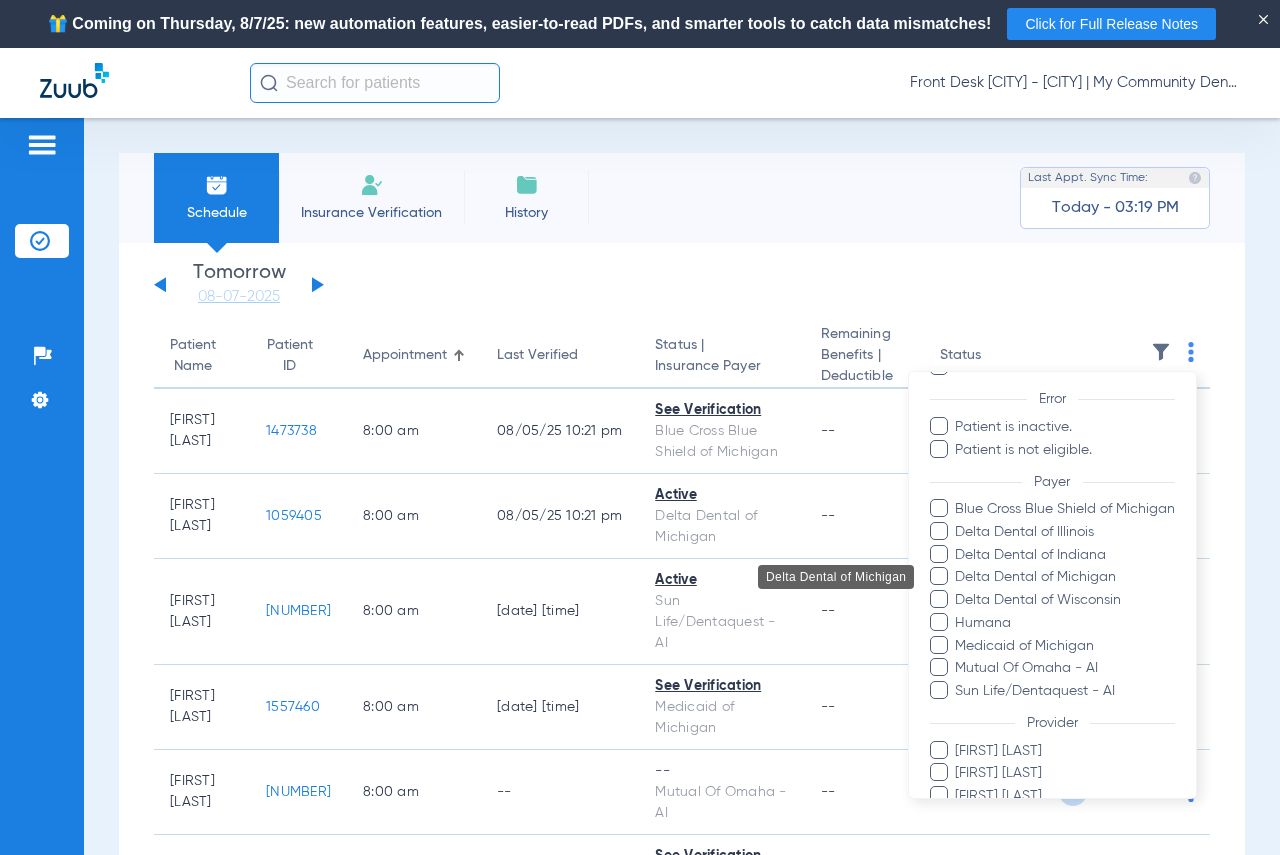 scroll, scrollTop: 302, scrollLeft: 0, axis: vertical 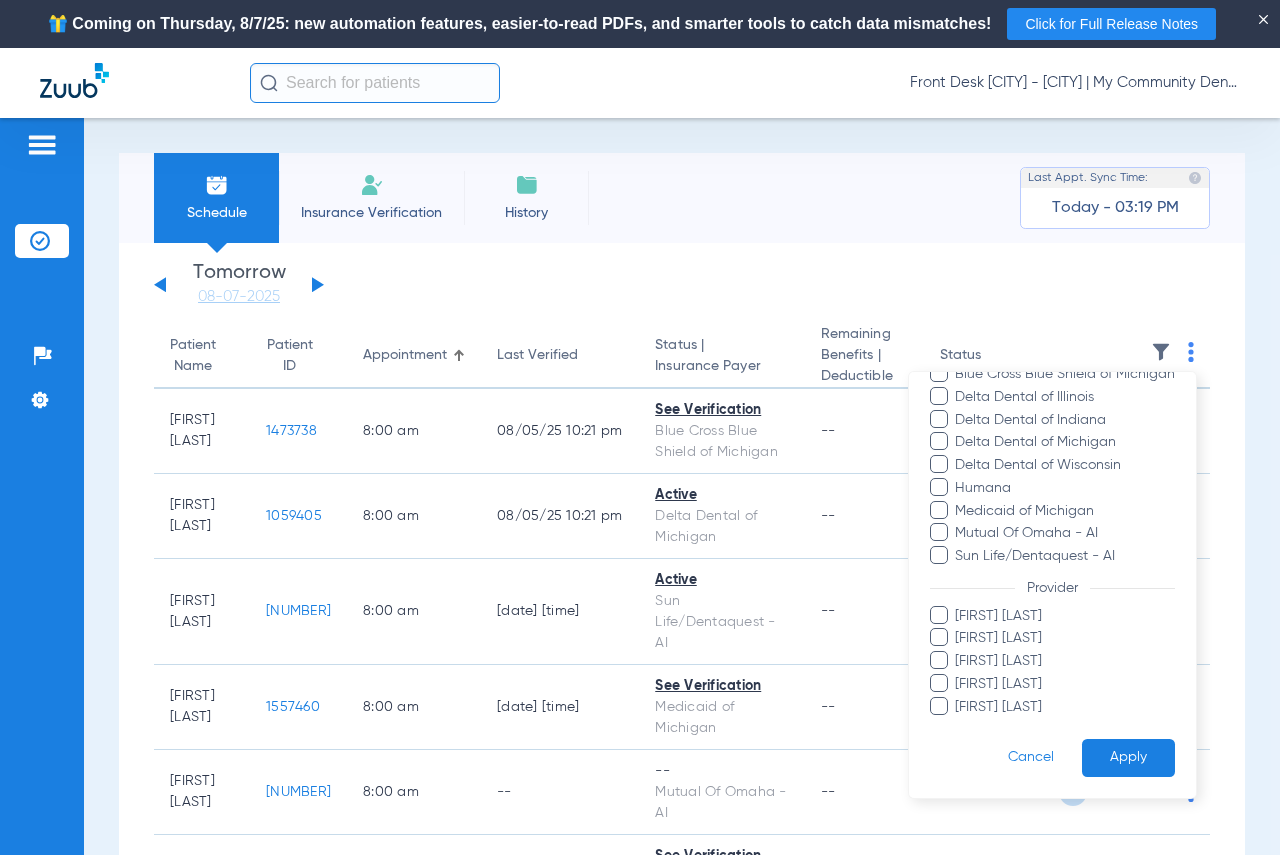 click on "[FIRST] [LAST]" at bounding box center [1065, 706] 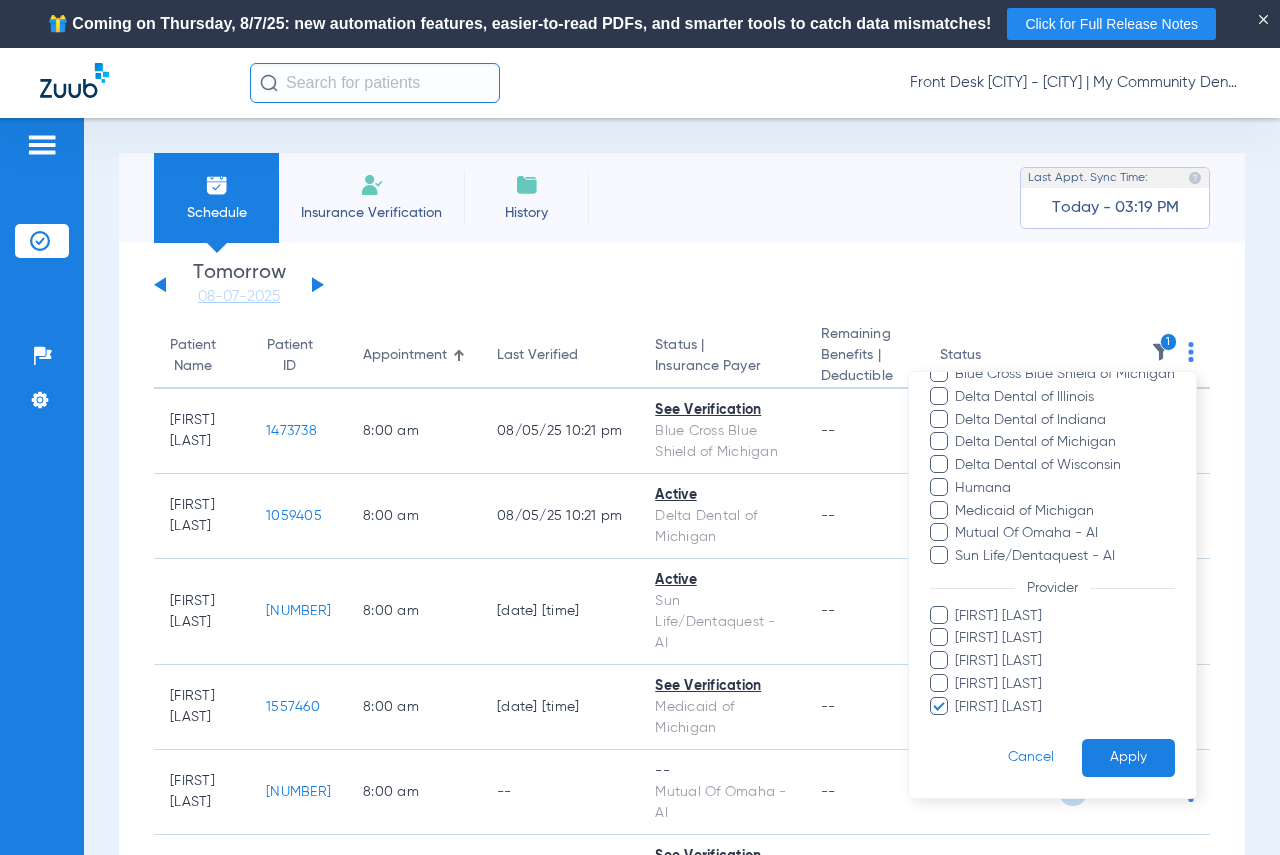 click on "Apply" at bounding box center [1128, 757] 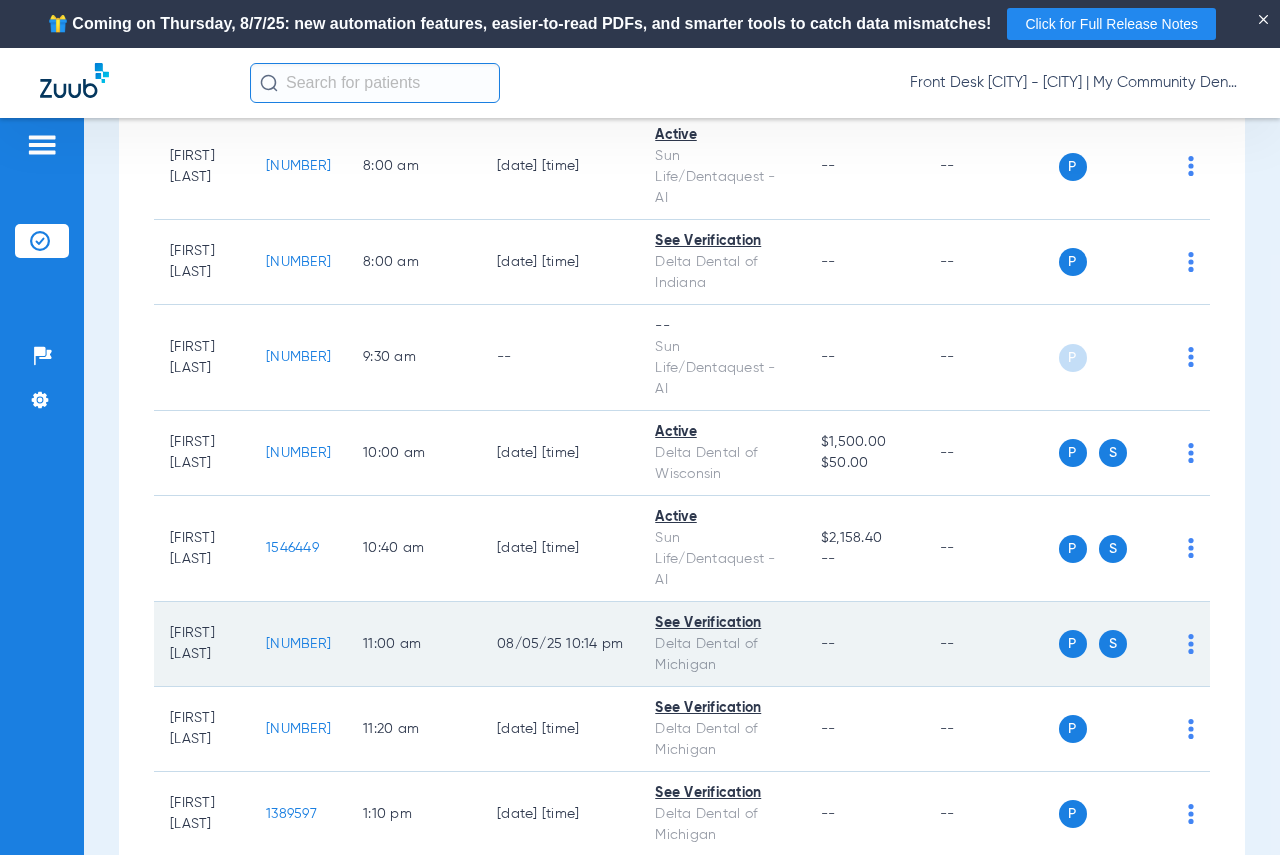 scroll, scrollTop: 400, scrollLeft: 0, axis: vertical 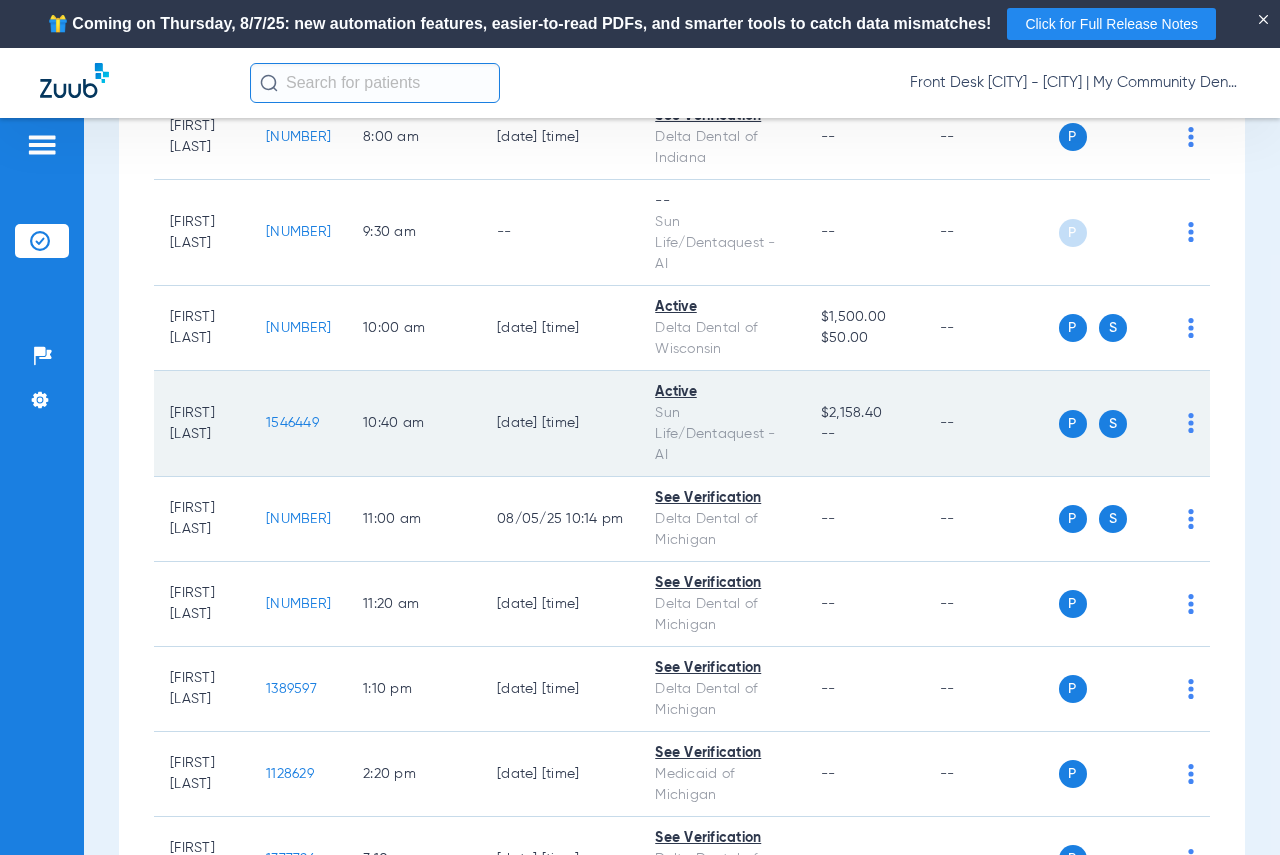 click on "1546449" 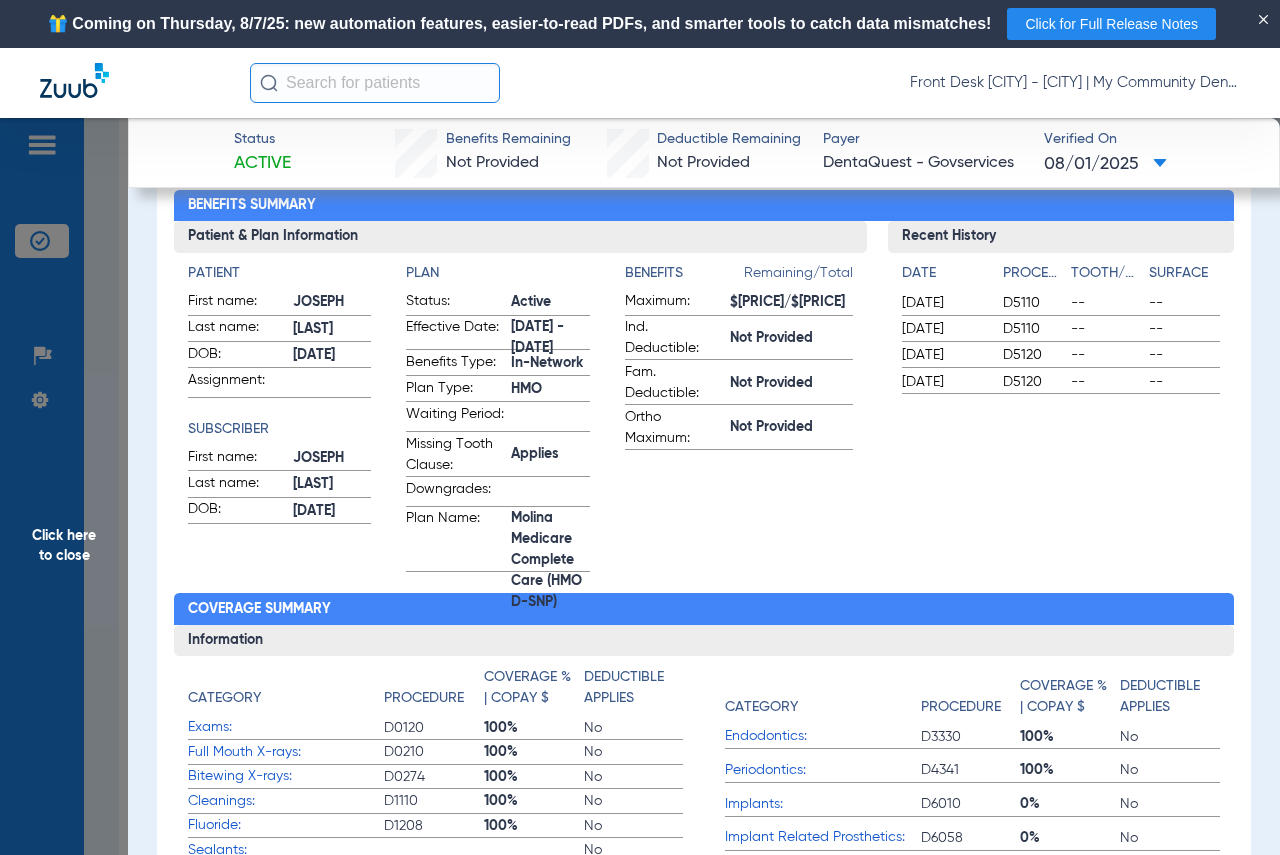 scroll, scrollTop: 0, scrollLeft: 0, axis: both 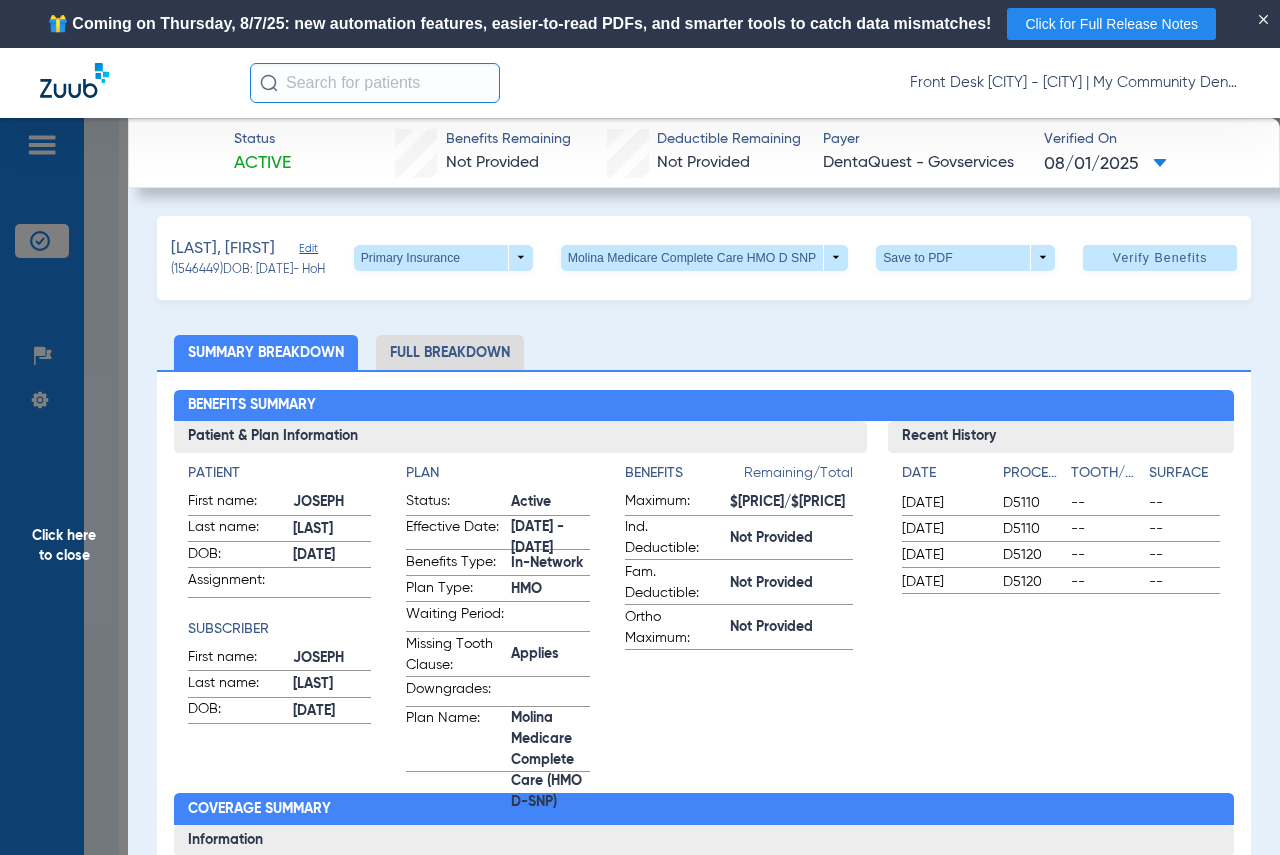 click on "Click here to close" 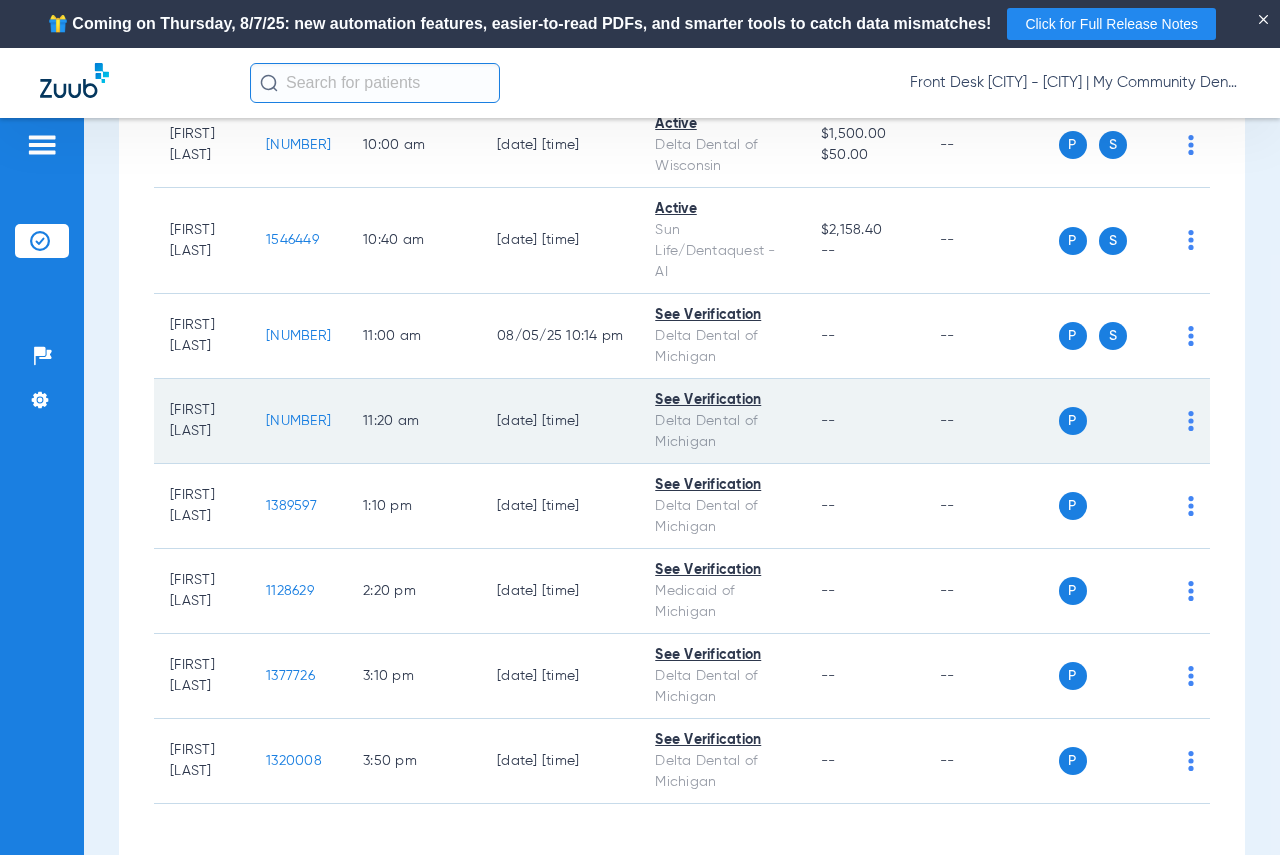scroll, scrollTop: 612, scrollLeft: 0, axis: vertical 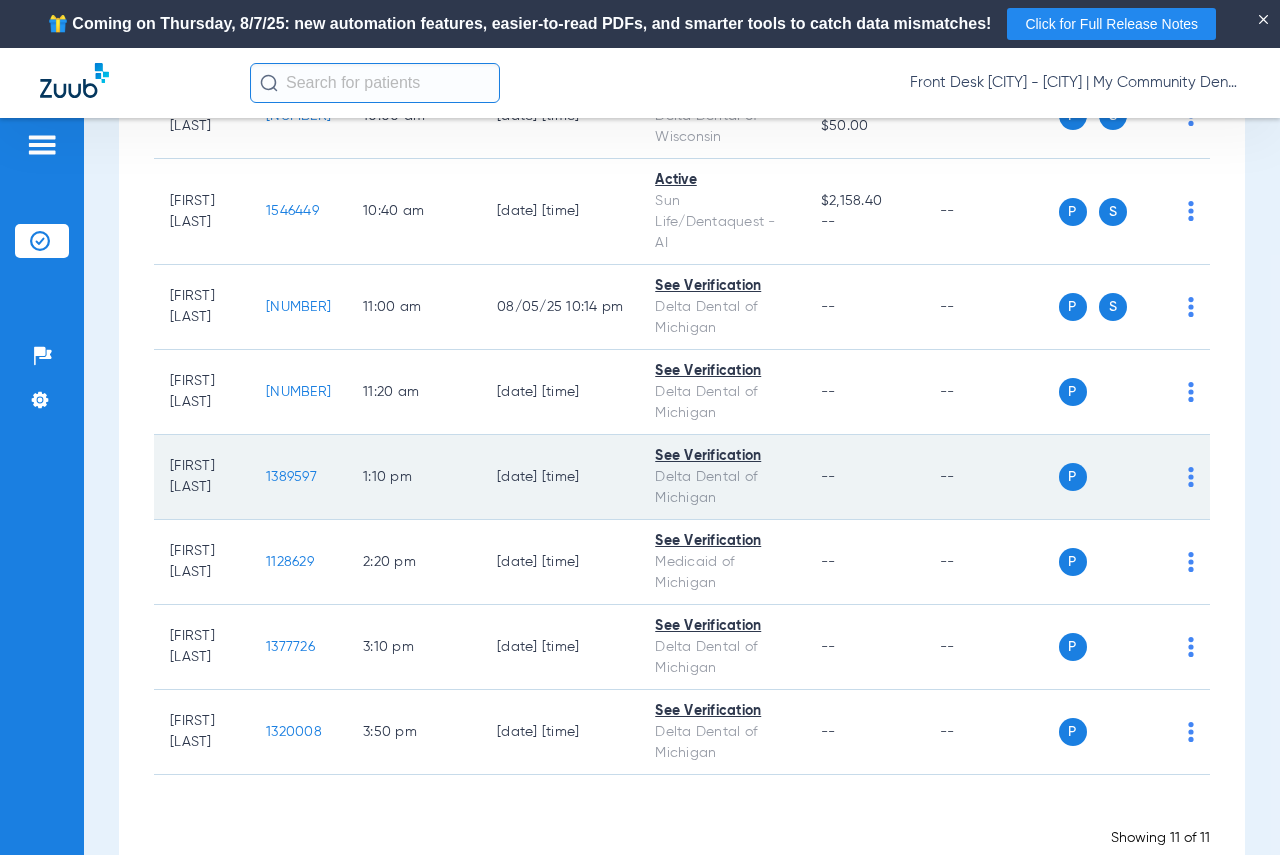 click on "1389597" 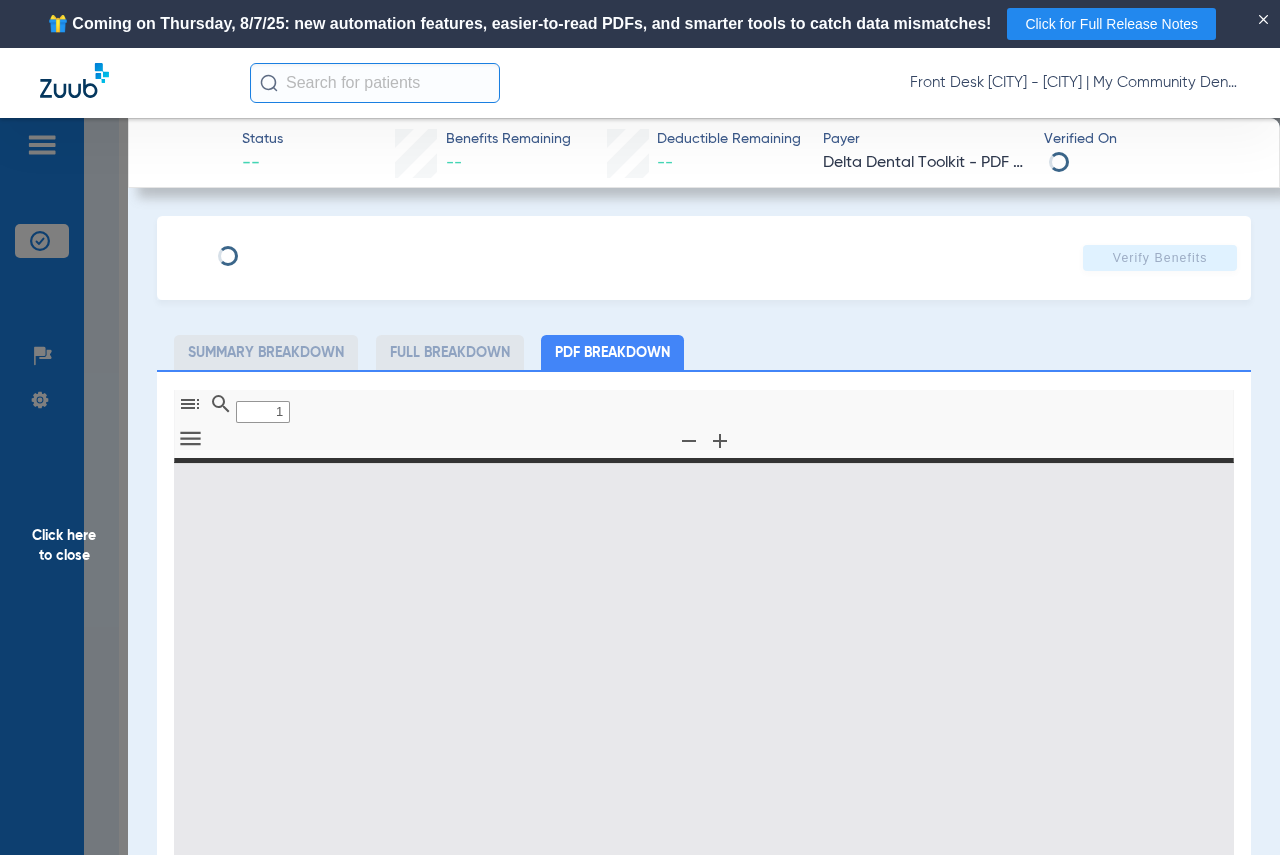 type on "0" 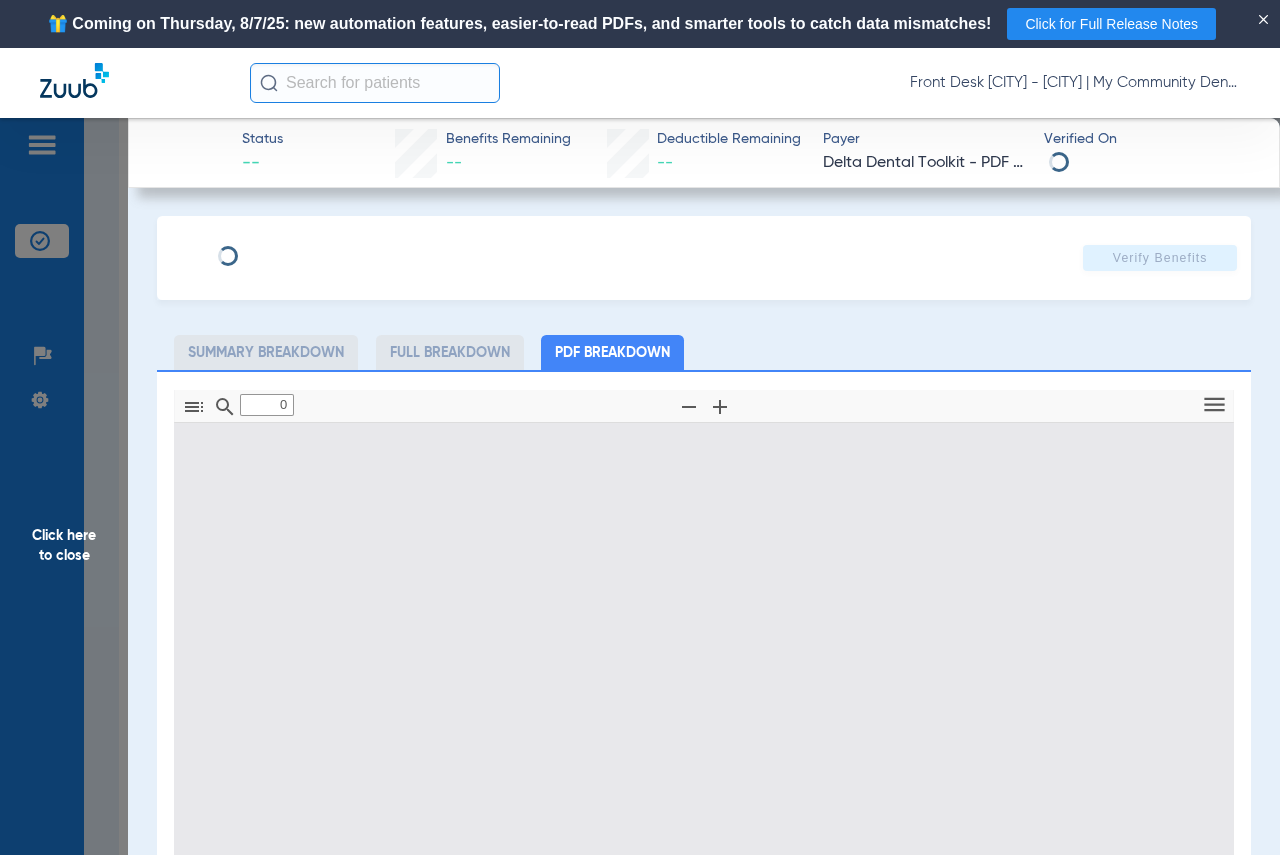 type on "1" 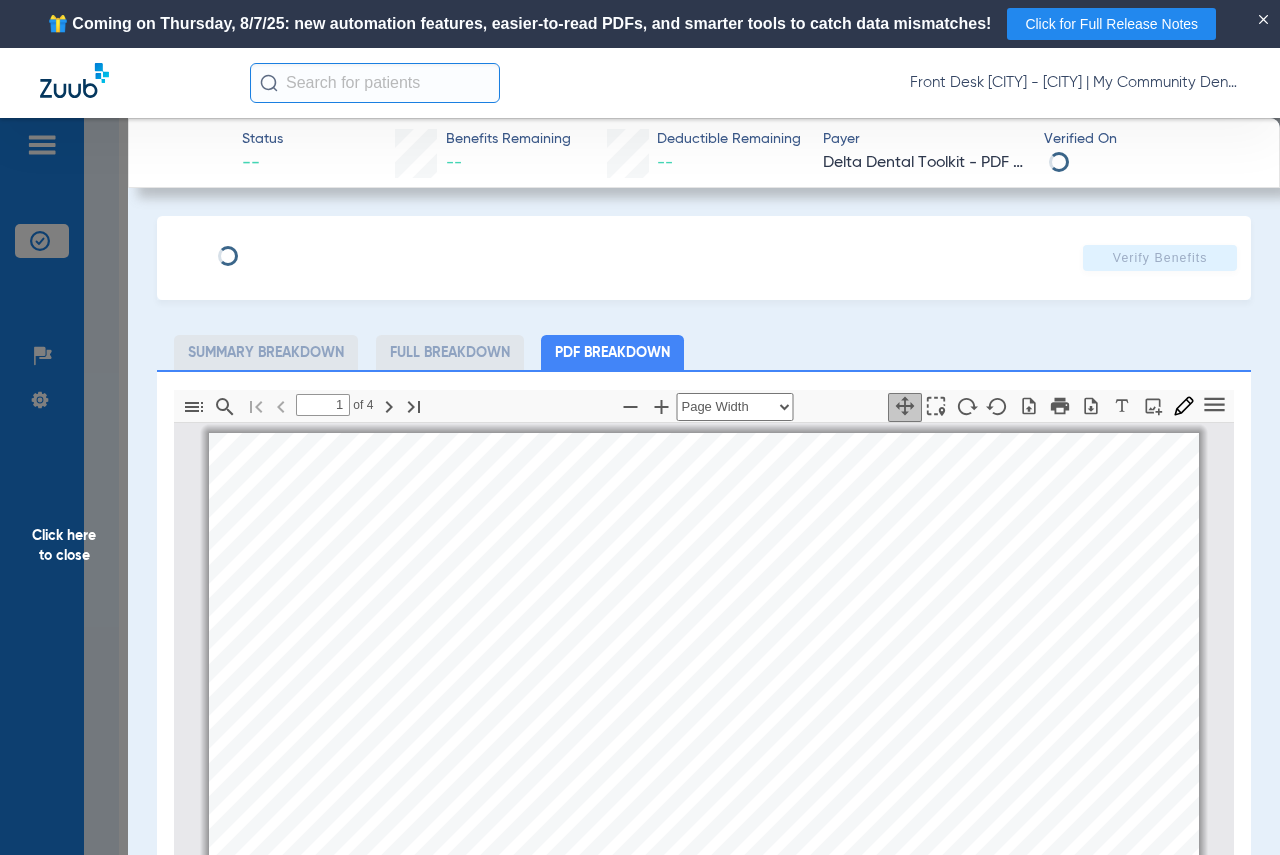 scroll, scrollTop: 10, scrollLeft: 0, axis: vertical 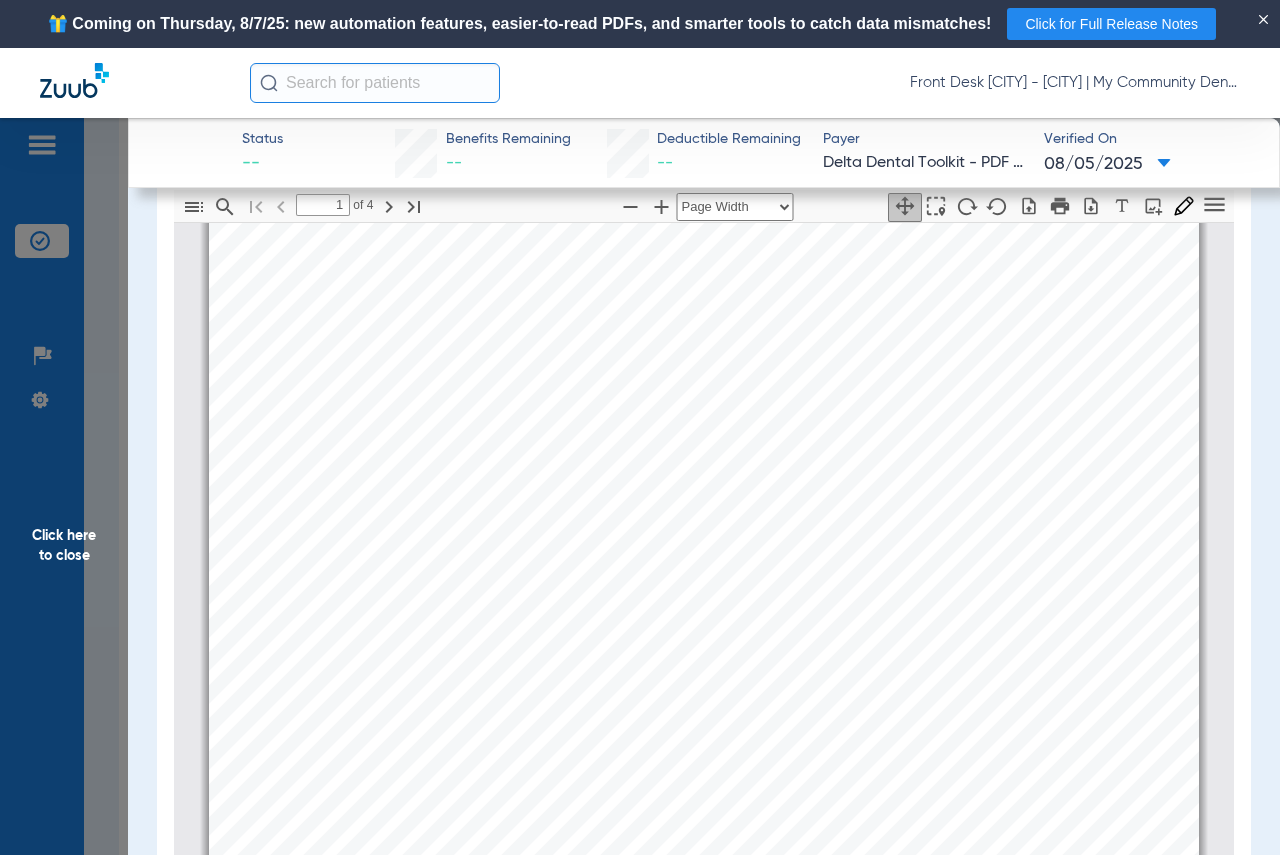 drag, startPoint x: 74, startPoint y: 570, endPoint x: 88, endPoint y: 560, distance: 17.20465 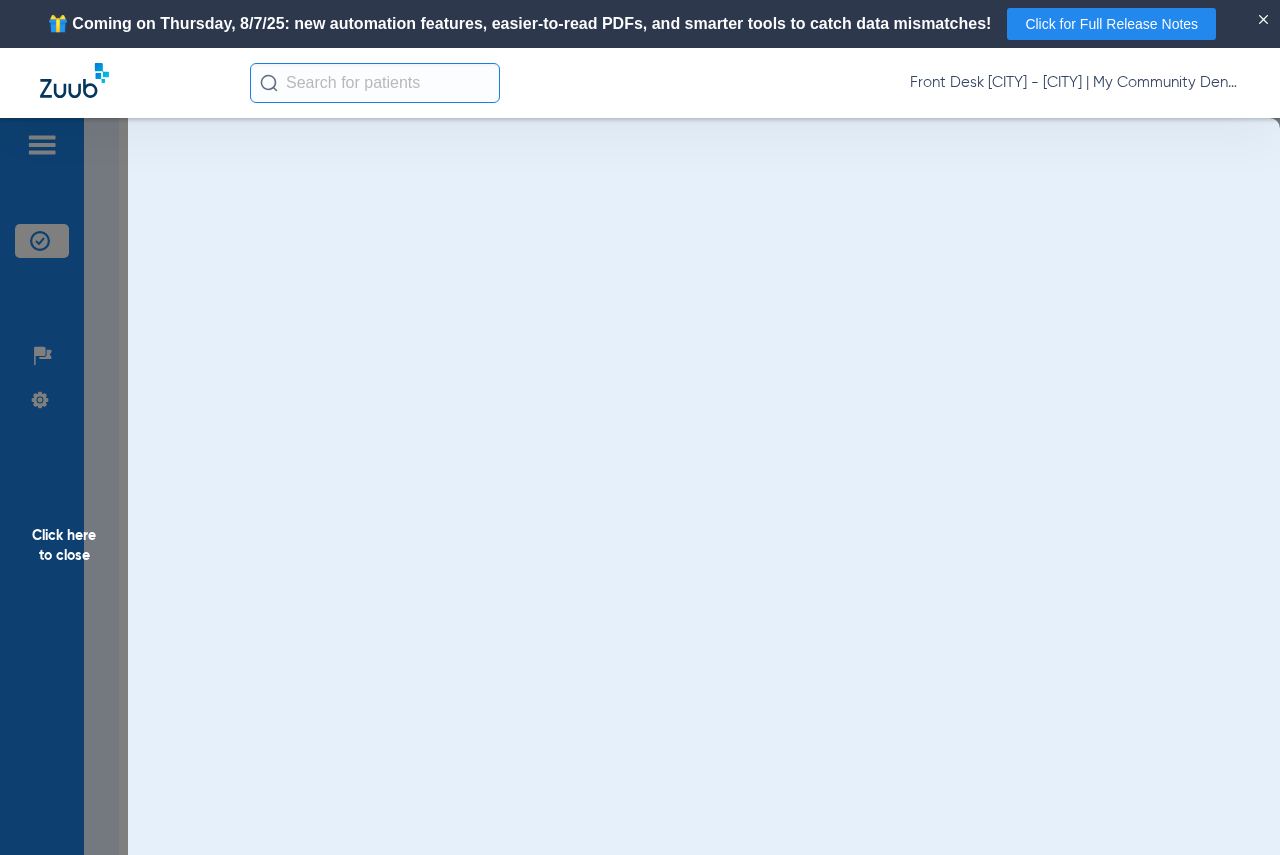 scroll, scrollTop: 0, scrollLeft: 0, axis: both 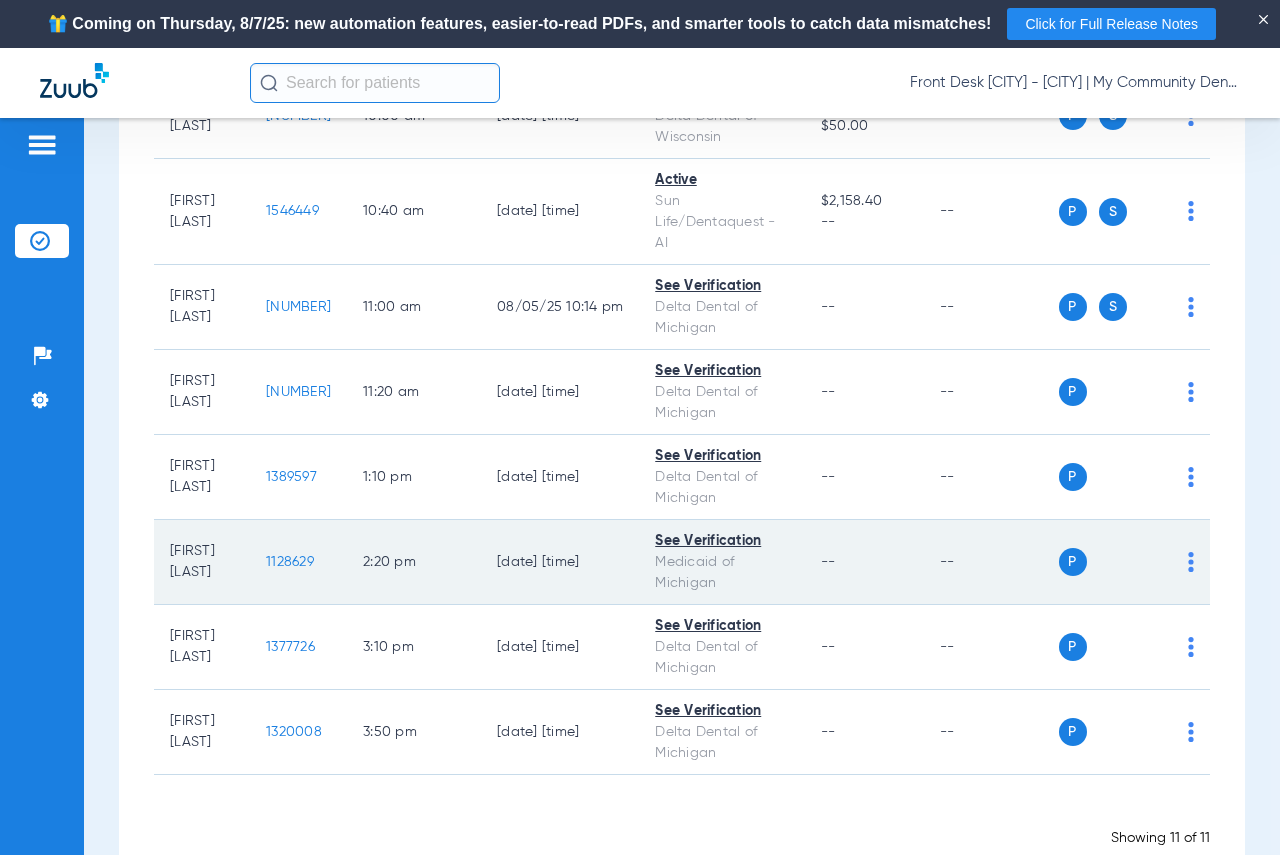 click on "1128629" 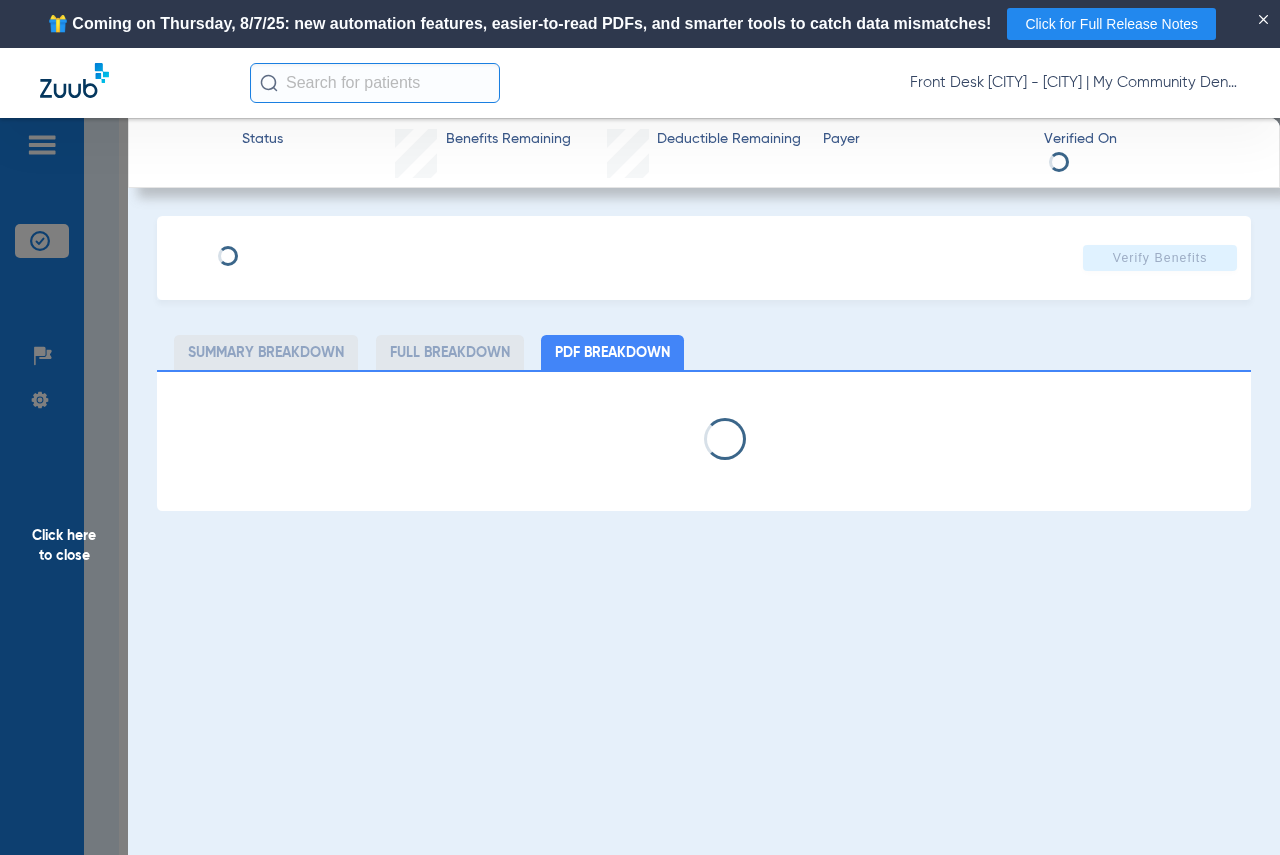 select on "page-width" 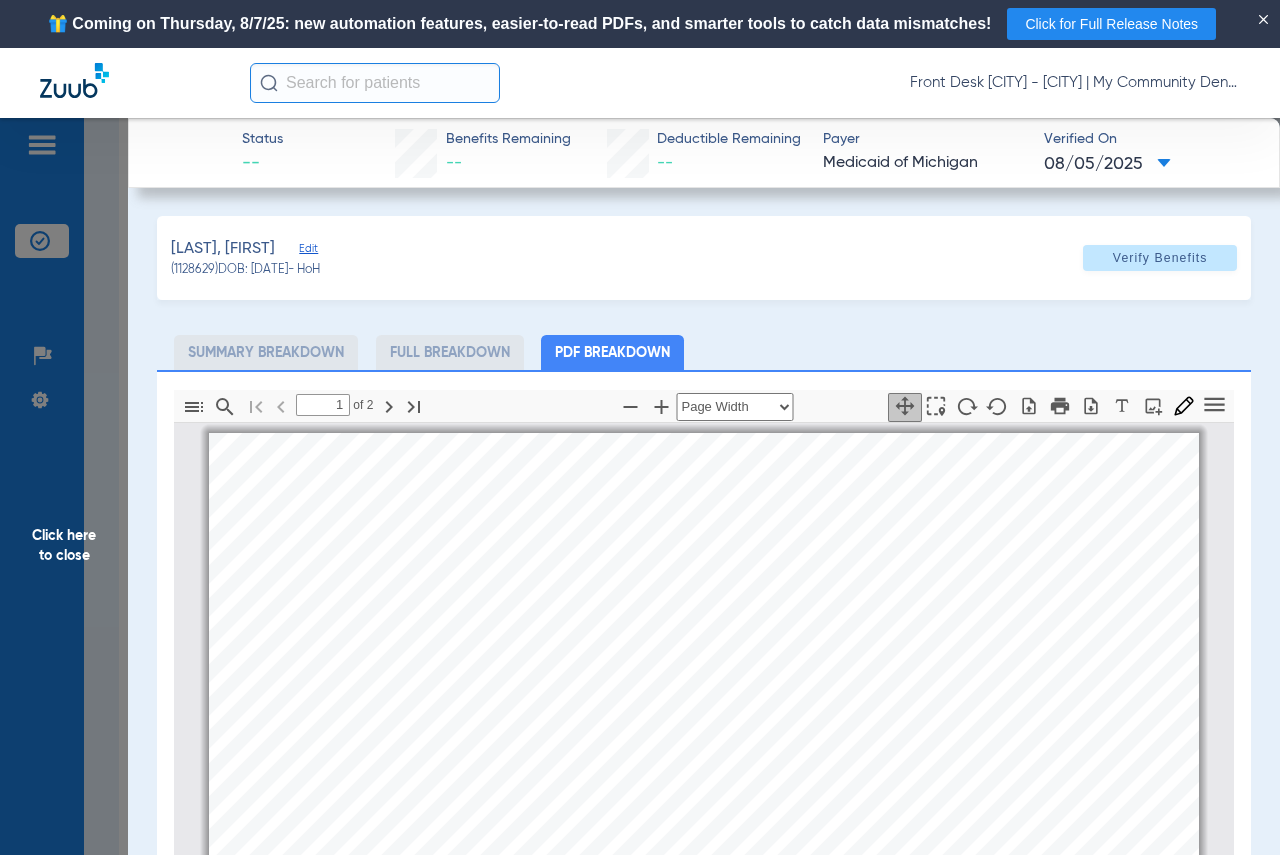 scroll, scrollTop: 10, scrollLeft: 0, axis: vertical 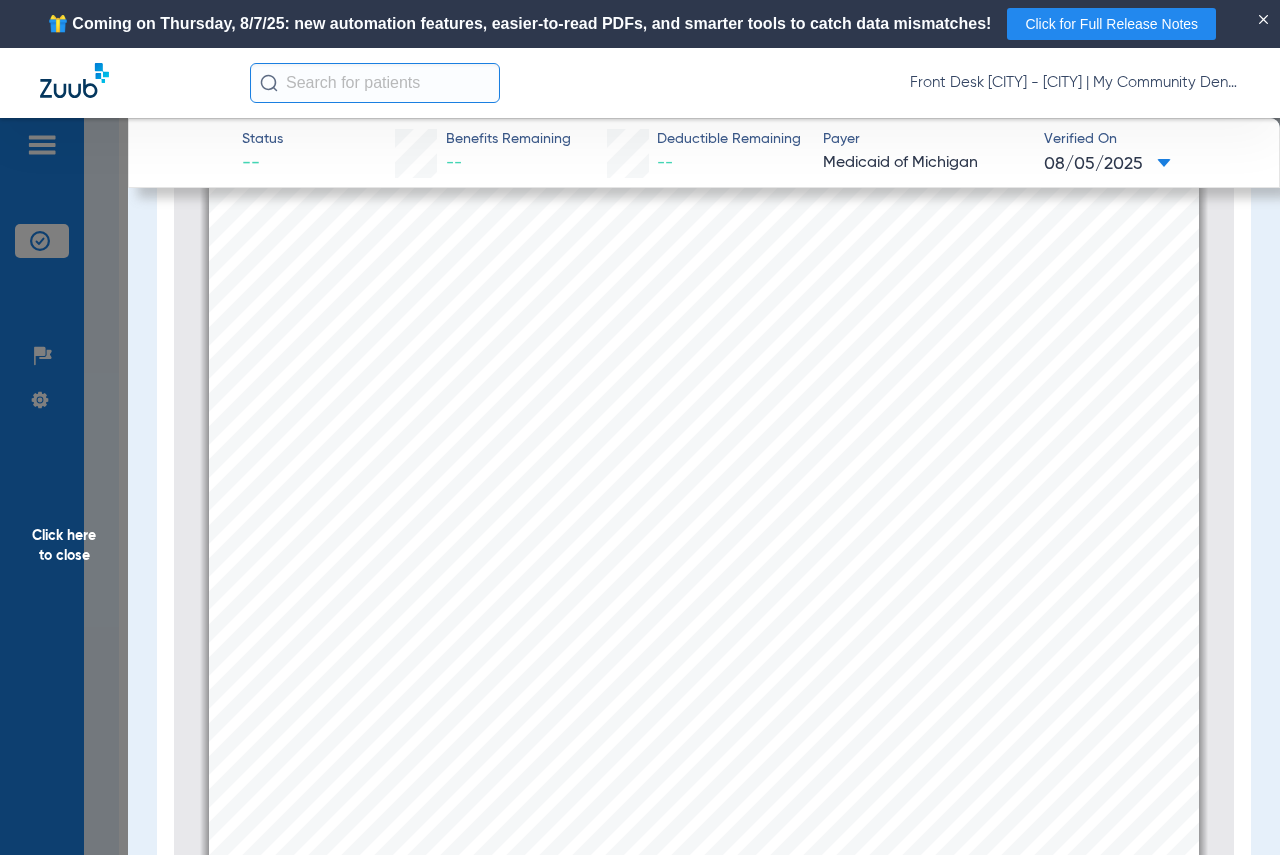click on "Info   :   Fee for Service Dental Coverage (Note: Refer to Medicaid Provider Manual / MDHHS website for details on covered services including PA, copay and other requirements. Some services may not be covered if age 21 and older.) MEMBER ID:   [NUMBER]   NAME:   [LAST], [FIRST] INQUIRY DATE RANGE:   [DATE] - [DATE]   COMMERCIAL / OTHER:   Y GENDER:   MALE   CSHCS RESTRICTIONS:   N DATE OF BIRTH:   [DATE]   MHP PCP:   N CASE NUMBER:   [NUMBER]   BMP PROVIDER RESTRICTION:   N CELL PHONE:   [PHONE]   HOME PHONE: CASE EMAIL:   [EMAIL]   INDICATORS:   Y COUNTY OF RESIDENCE:   41-KENT   COST SHARE MET:   N MAGI CATEGORY:   CAP AMOUNT REMAINING($):   [PRICE] MA PROGRAM CODE:   P   PHONE: MDHHS   [PHONE] TOA:   ADMA   COUNTY: MDHHS   41-KENT COUNTY CITIZENSHIP:   U.S. Citizen   DISTRICT CODE:   01 REDETERMINATION DATE:   [DATE] BENEFIT PLANS Benefit Plan Id   PET   Benefit Plan Type   CHAMPS Provider Id   Created Date   Transaction Date   Start Date End Date ▽ BHMA" at bounding box center [704, 333] 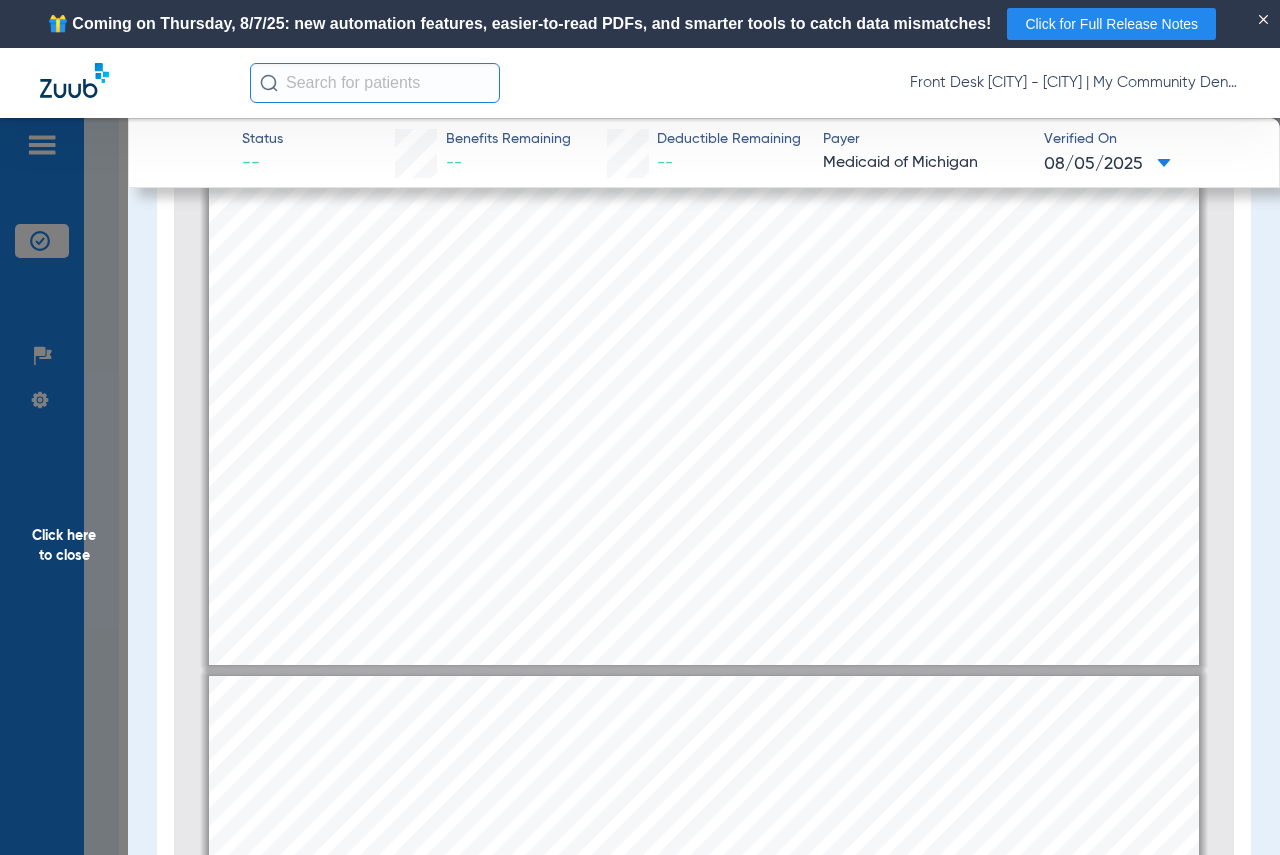 type on "2" 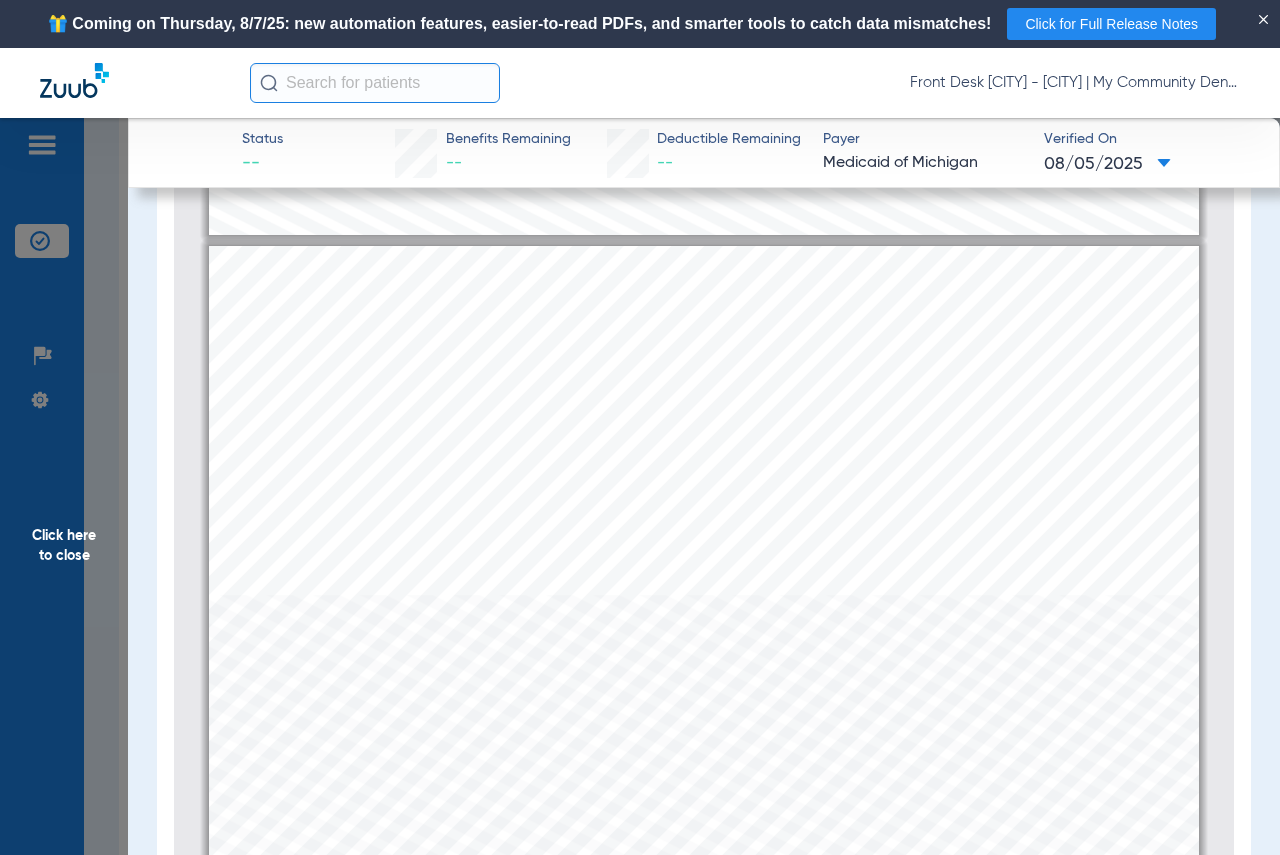 scroll, scrollTop: 607, scrollLeft: 0, axis: vertical 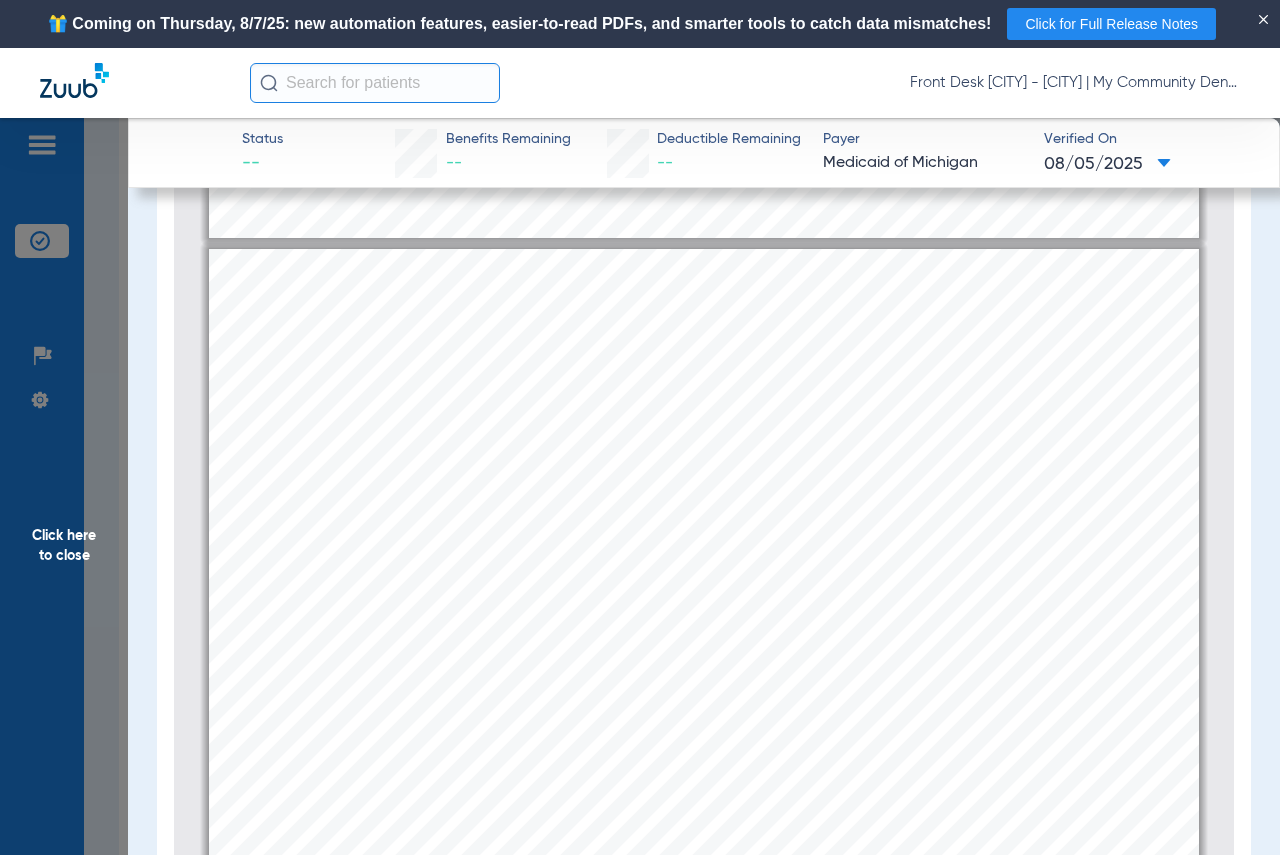 click on "Click here to close" 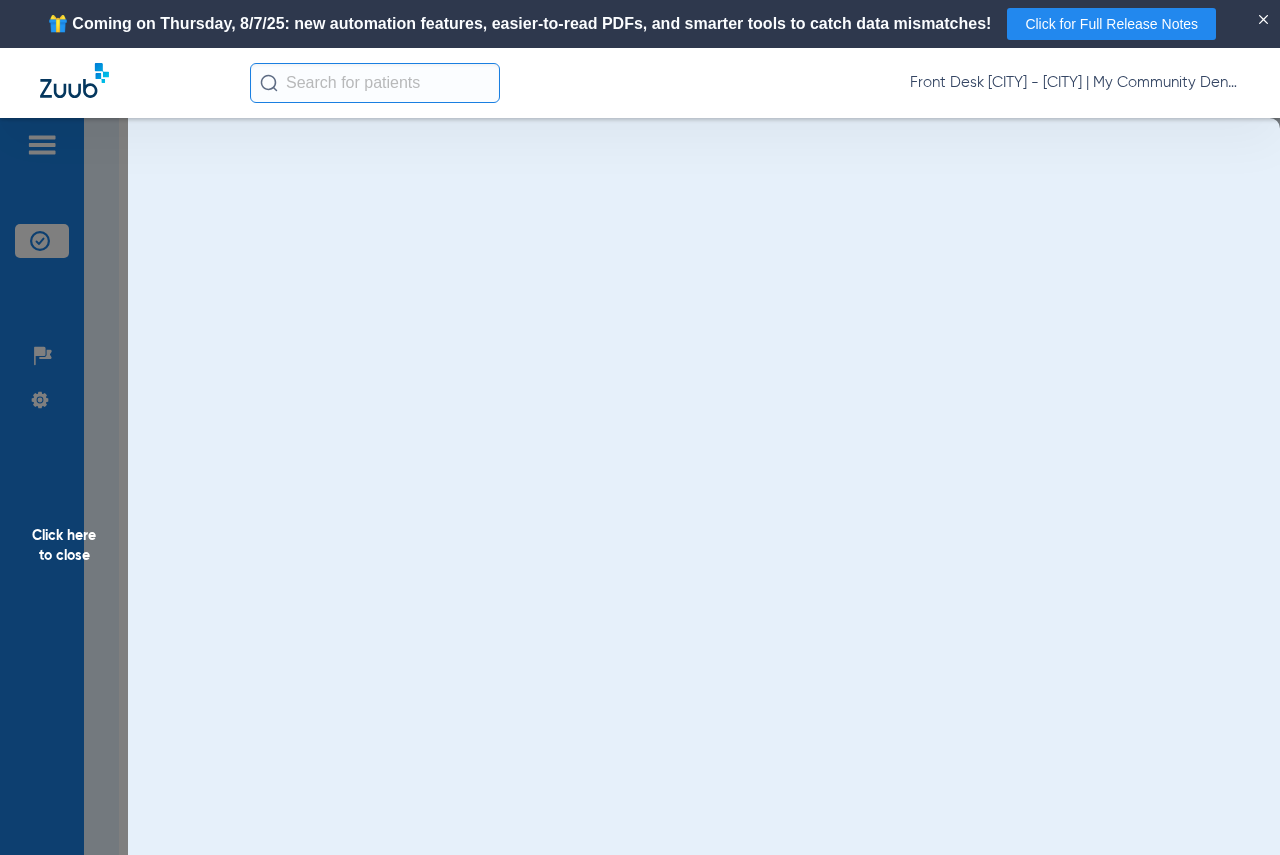 scroll, scrollTop: 0, scrollLeft: 0, axis: both 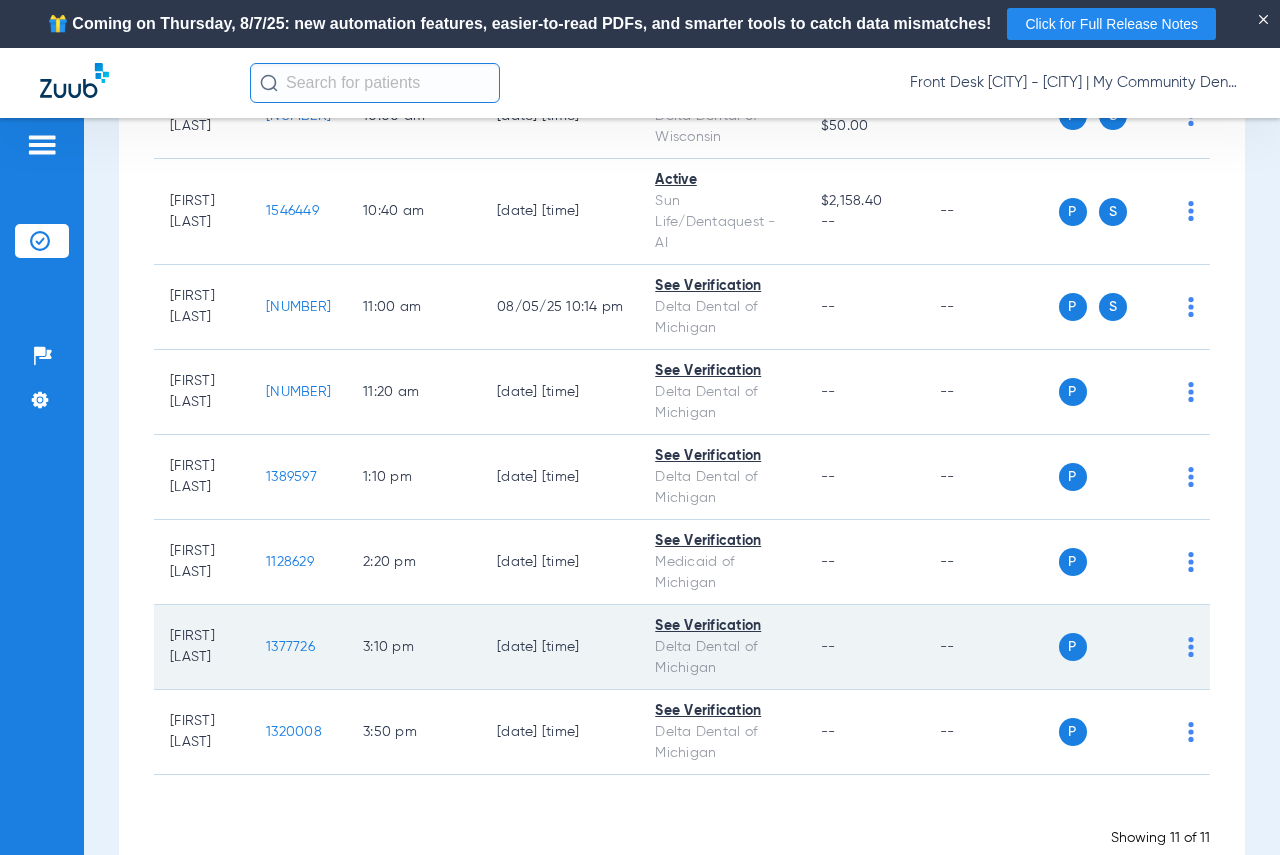 click on "1377726" 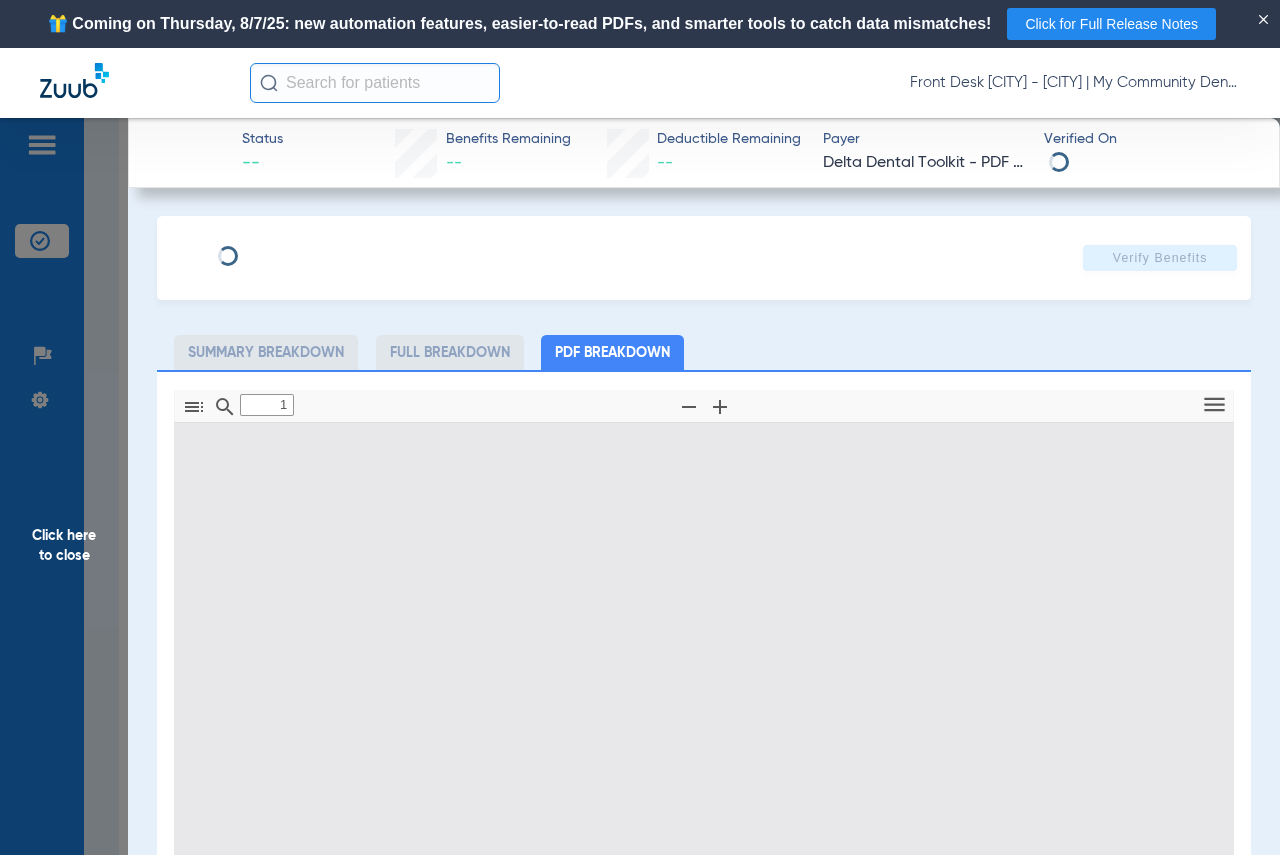 type on "0" 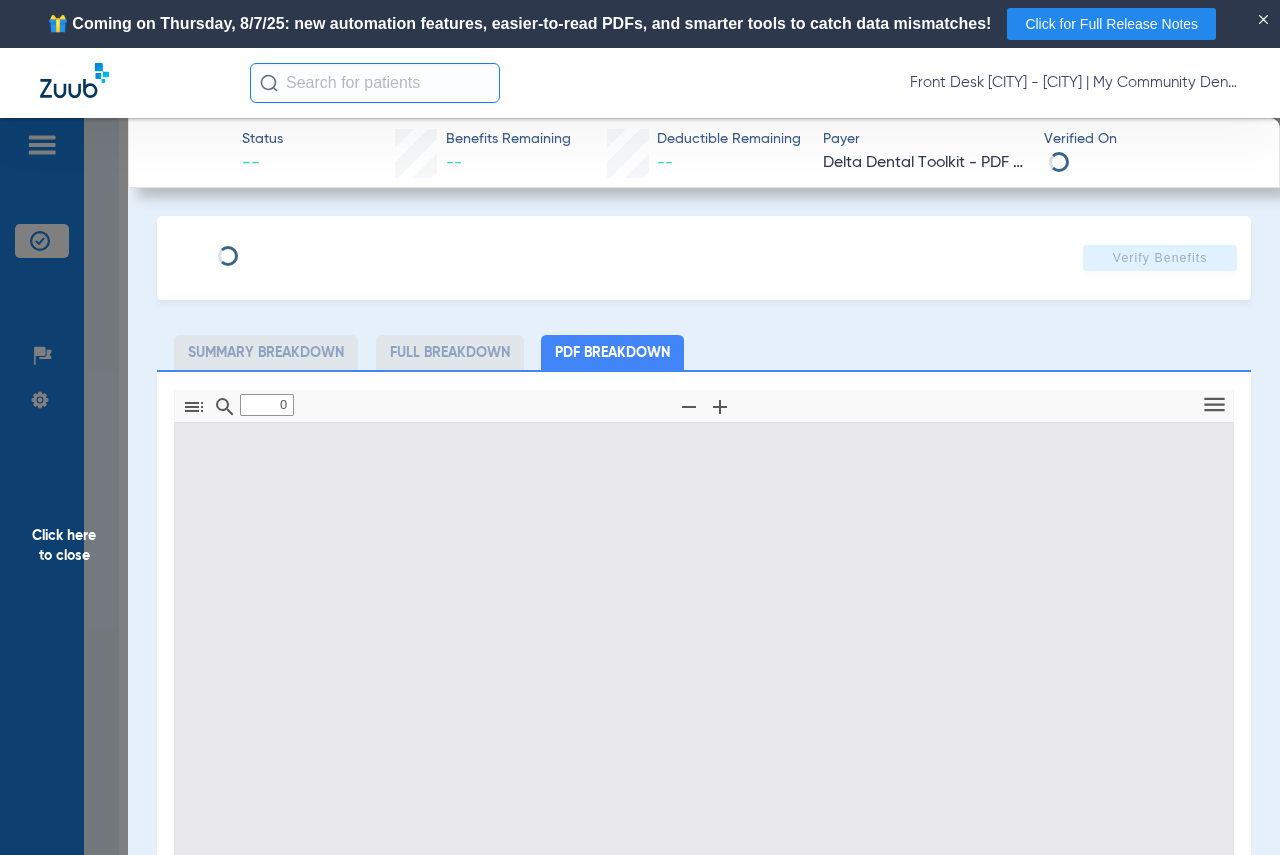 type on "1" 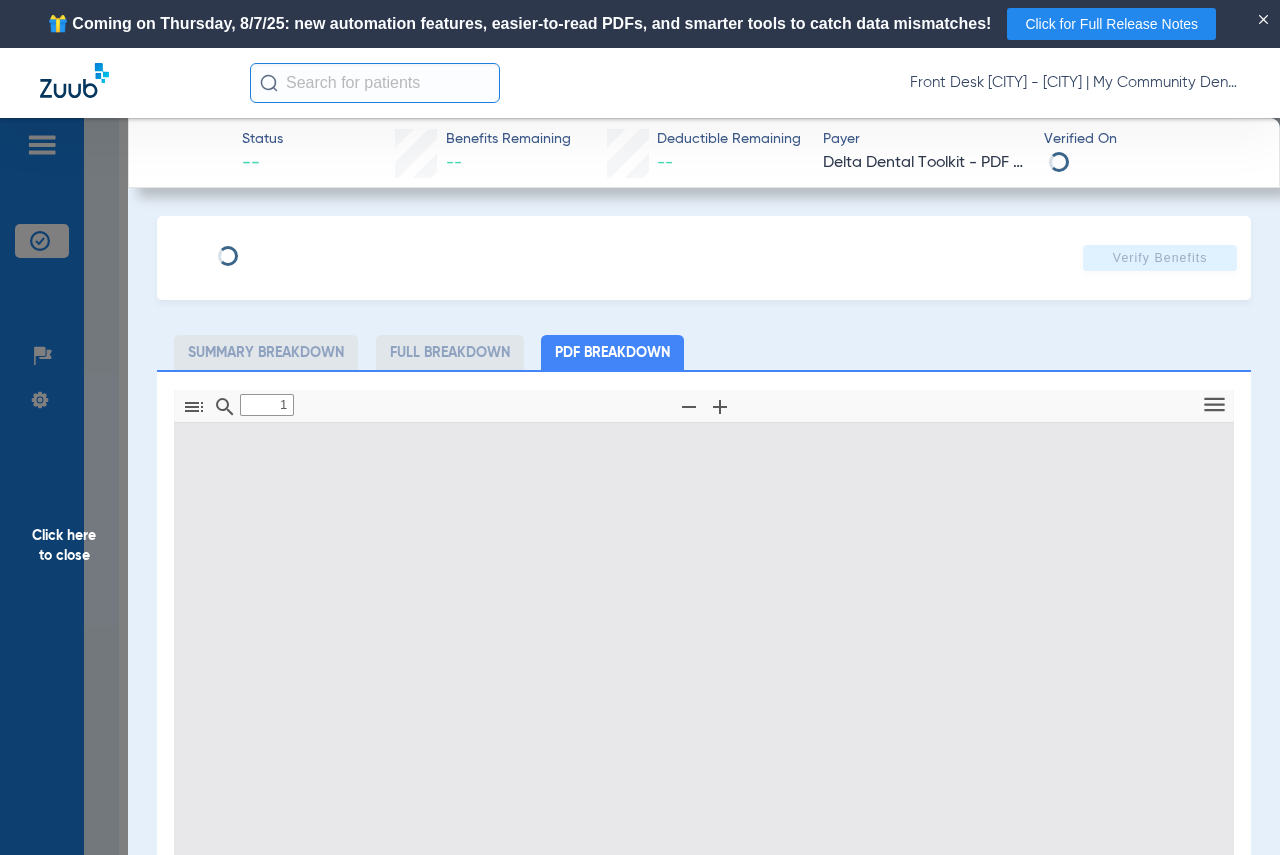 scroll, scrollTop: 10, scrollLeft: 0, axis: vertical 